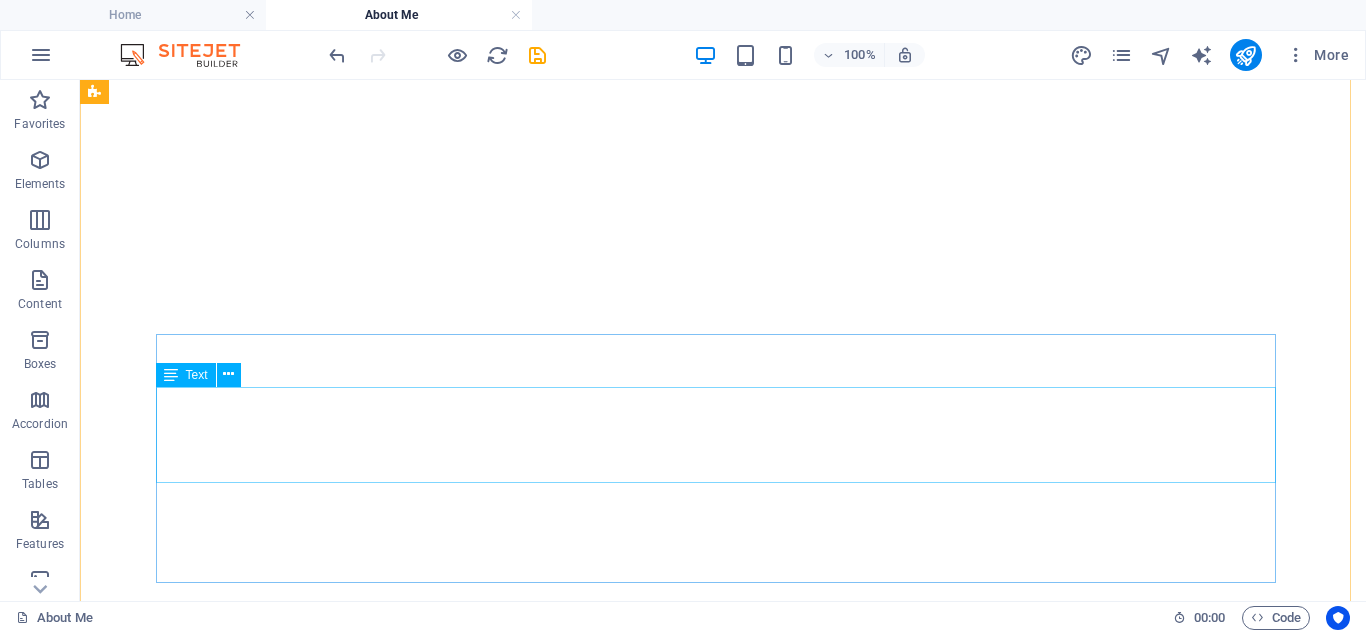 scroll, scrollTop: 0, scrollLeft: 0, axis: both 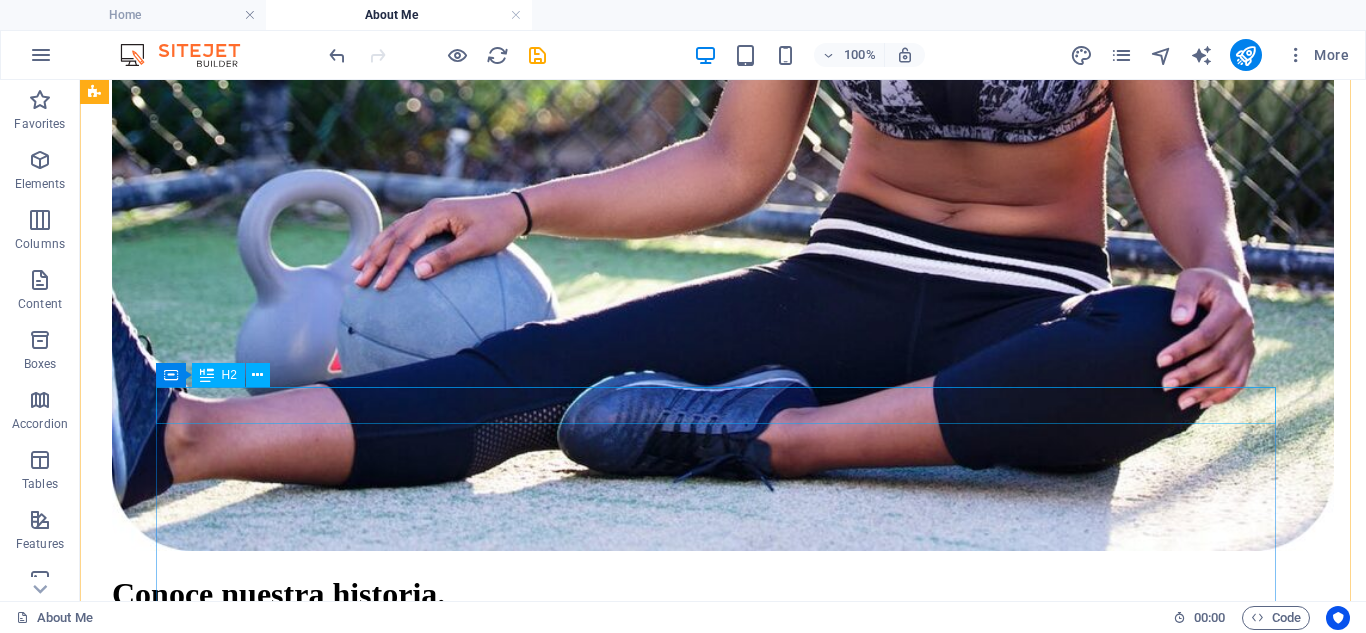 click on "Política de calidad" at bounding box center (723, 2515) 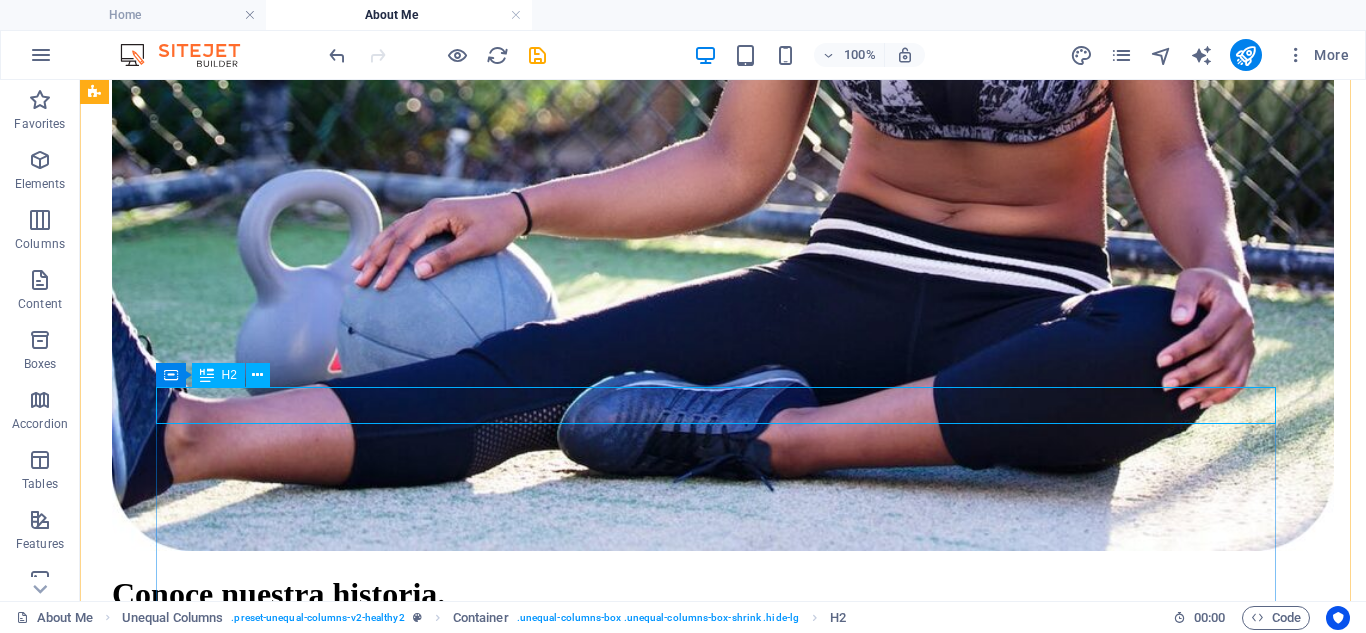 click on "Política de calidad" at bounding box center [723, 2515] 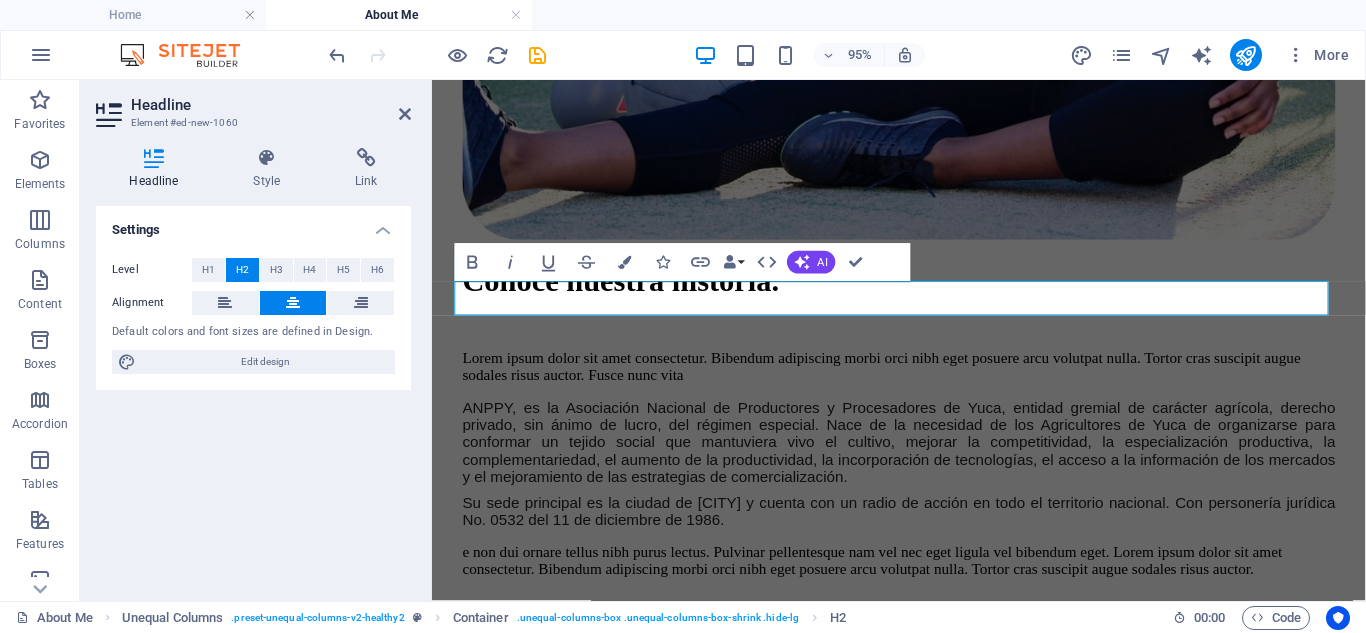 scroll, scrollTop: 1213, scrollLeft: 0, axis: vertical 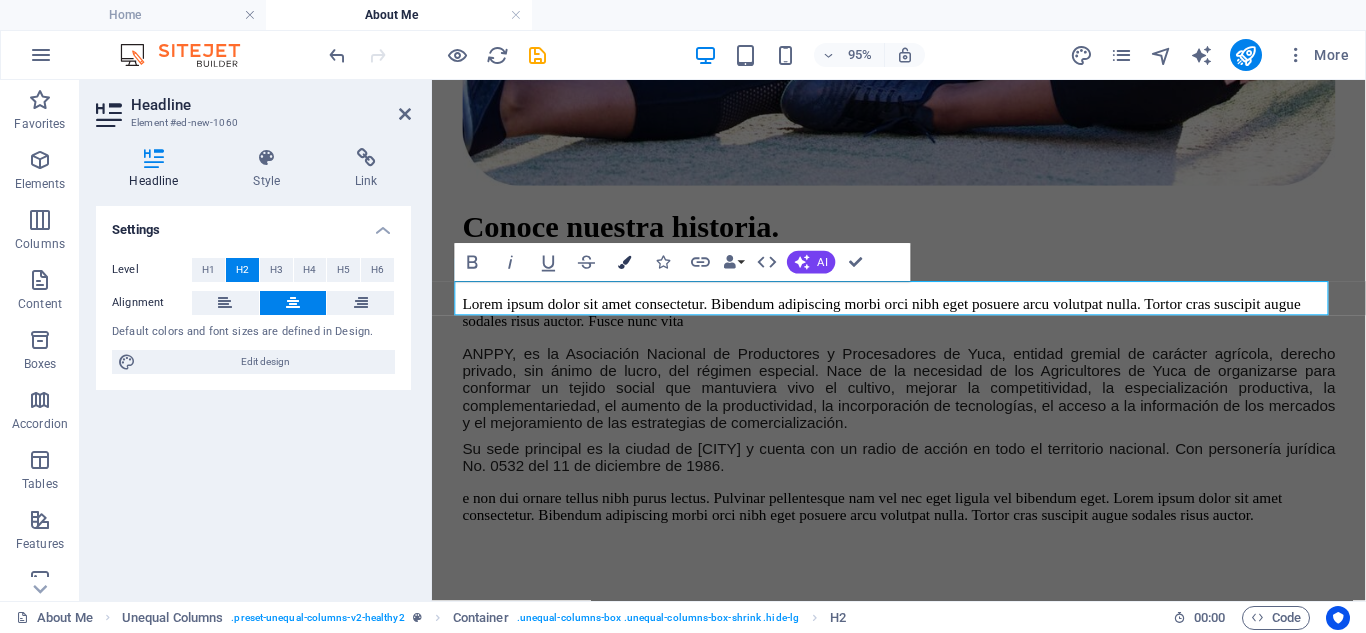 click at bounding box center [624, 261] 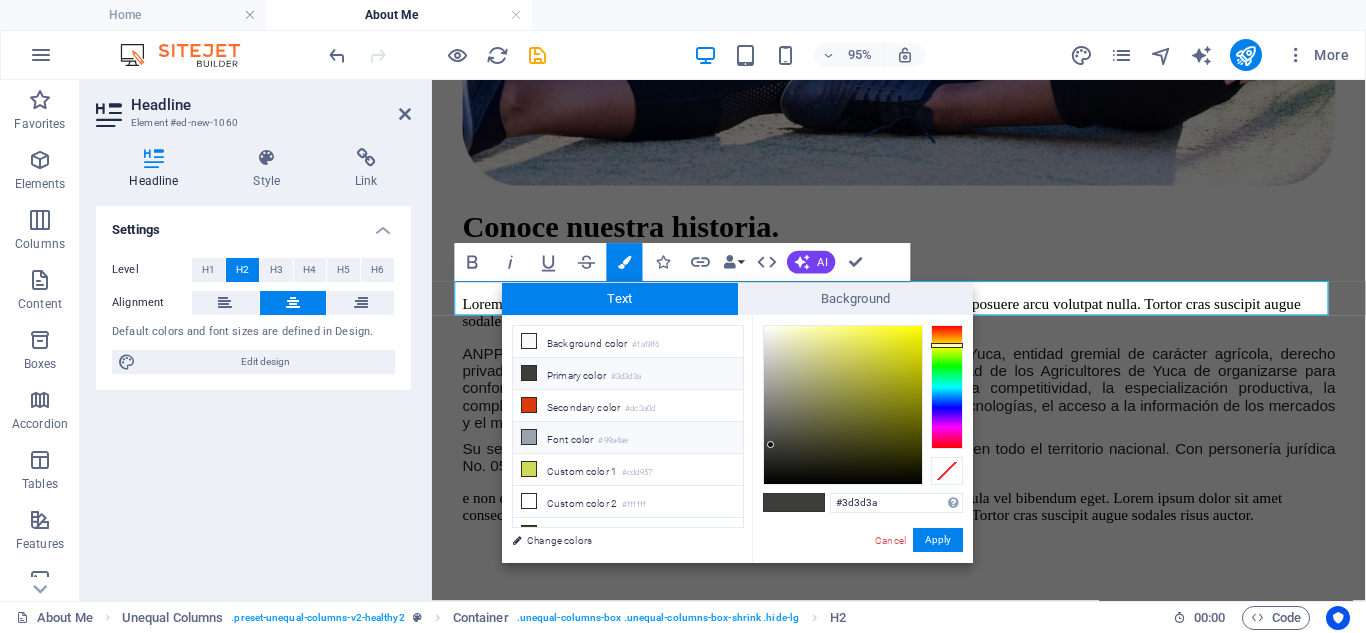 click on "Font color
#99a4ae" at bounding box center (628, 438) 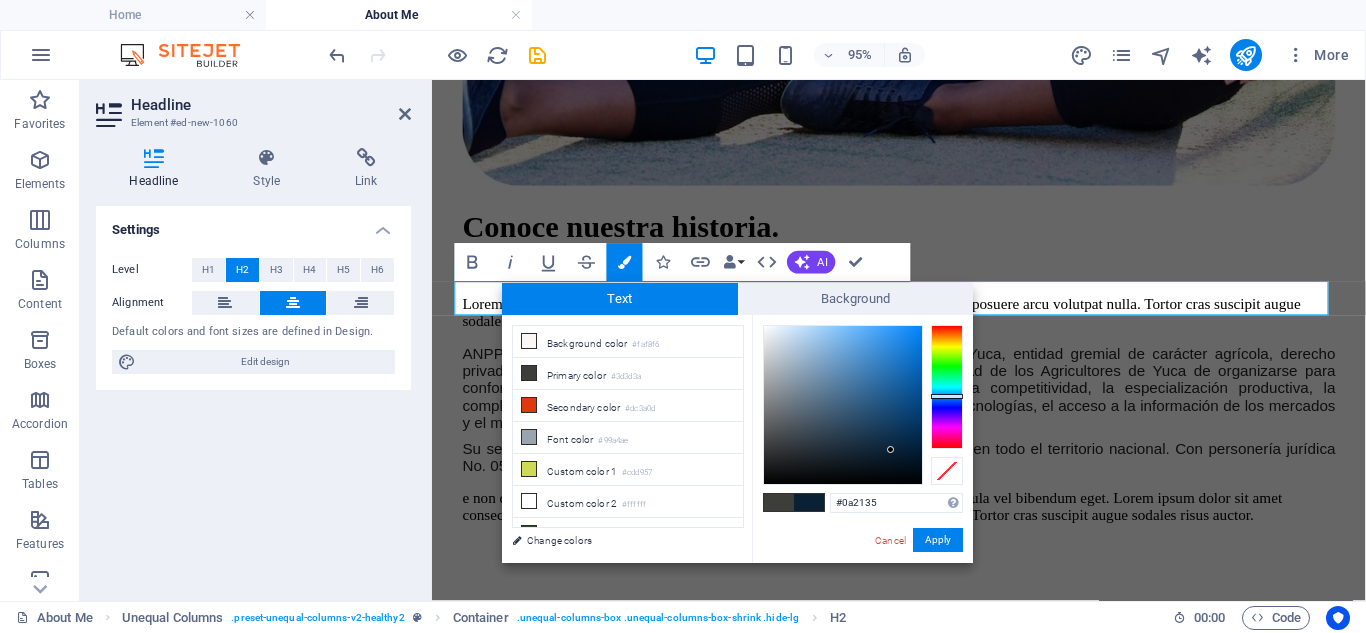 type on "#0a2034" 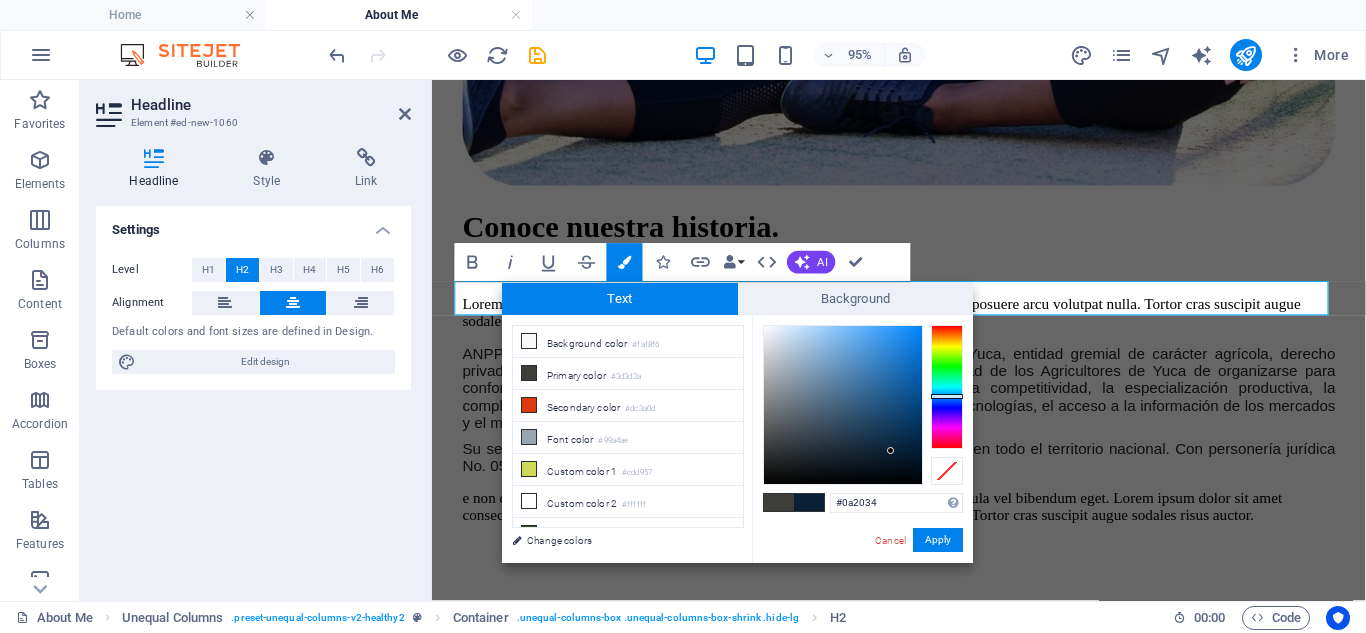 drag, startPoint x: 809, startPoint y: 393, endPoint x: 891, endPoint y: 451, distance: 100.43903 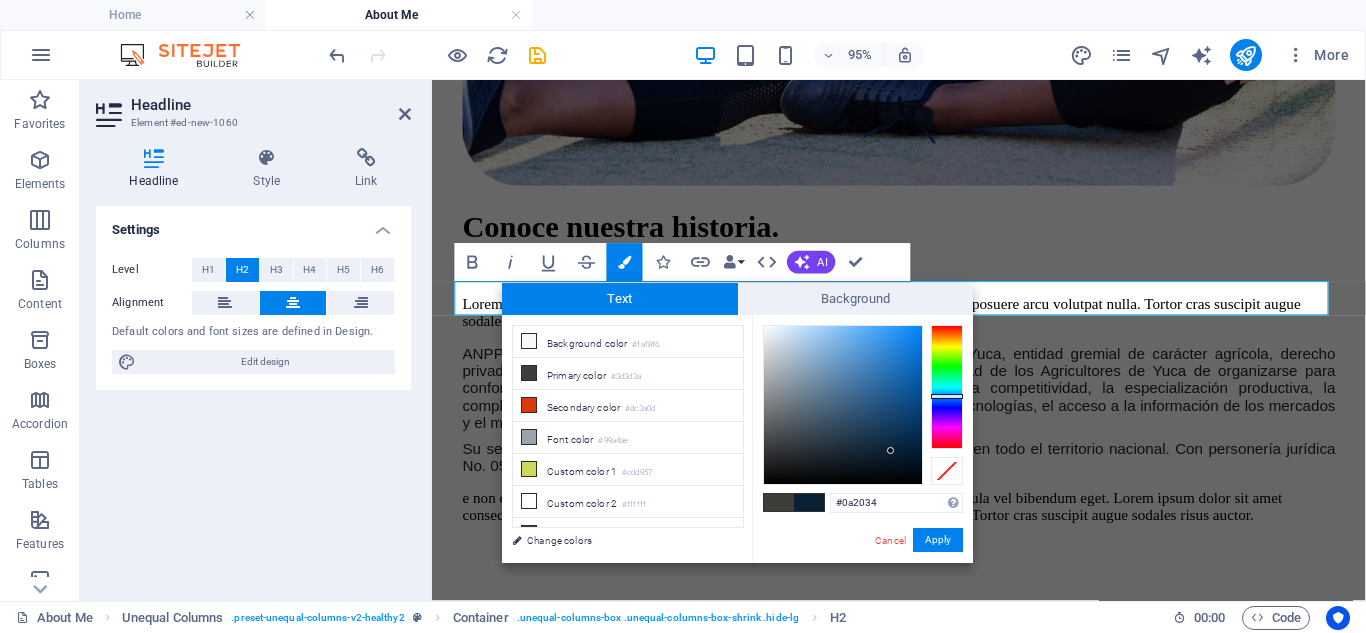 click at bounding box center [843, 405] 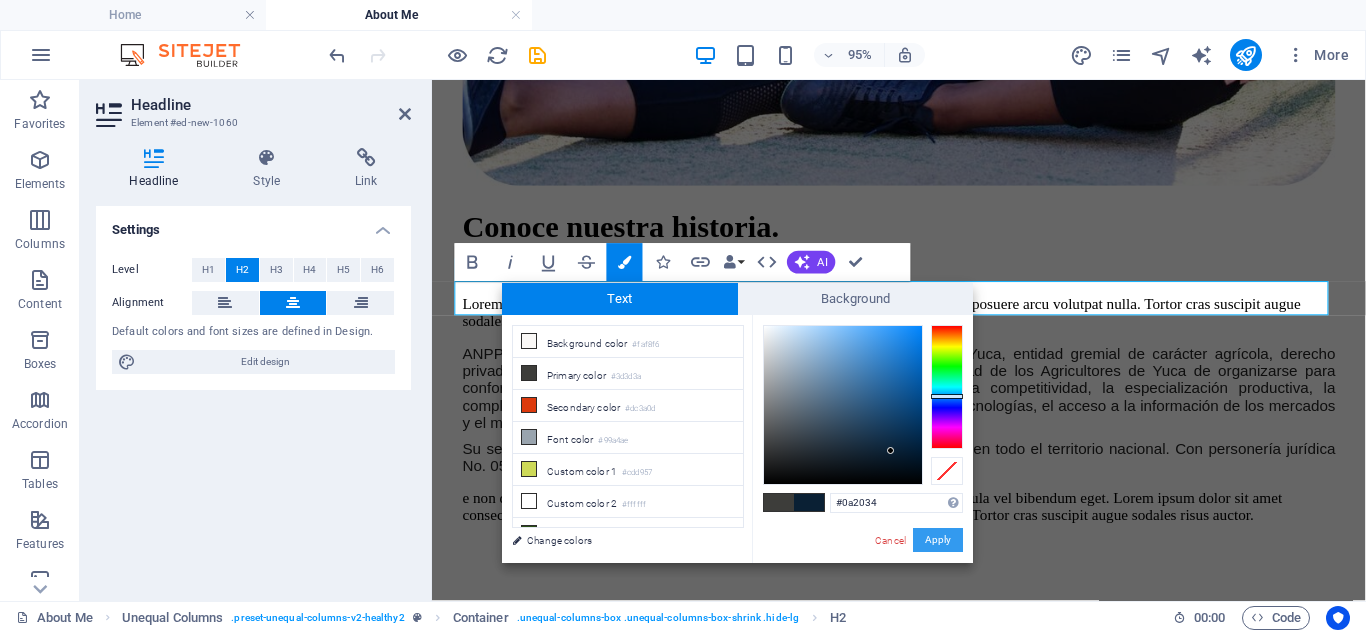 click on "Apply" at bounding box center (938, 540) 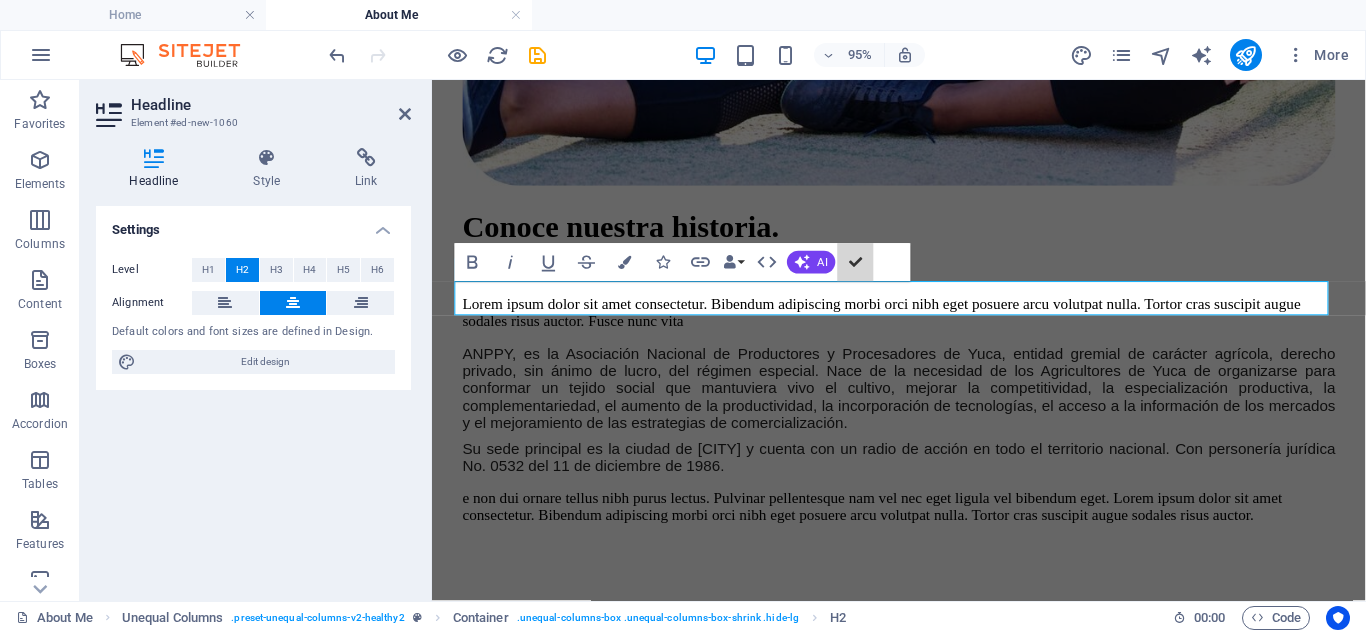 scroll, scrollTop: 1157, scrollLeft: 0, axis: vertical 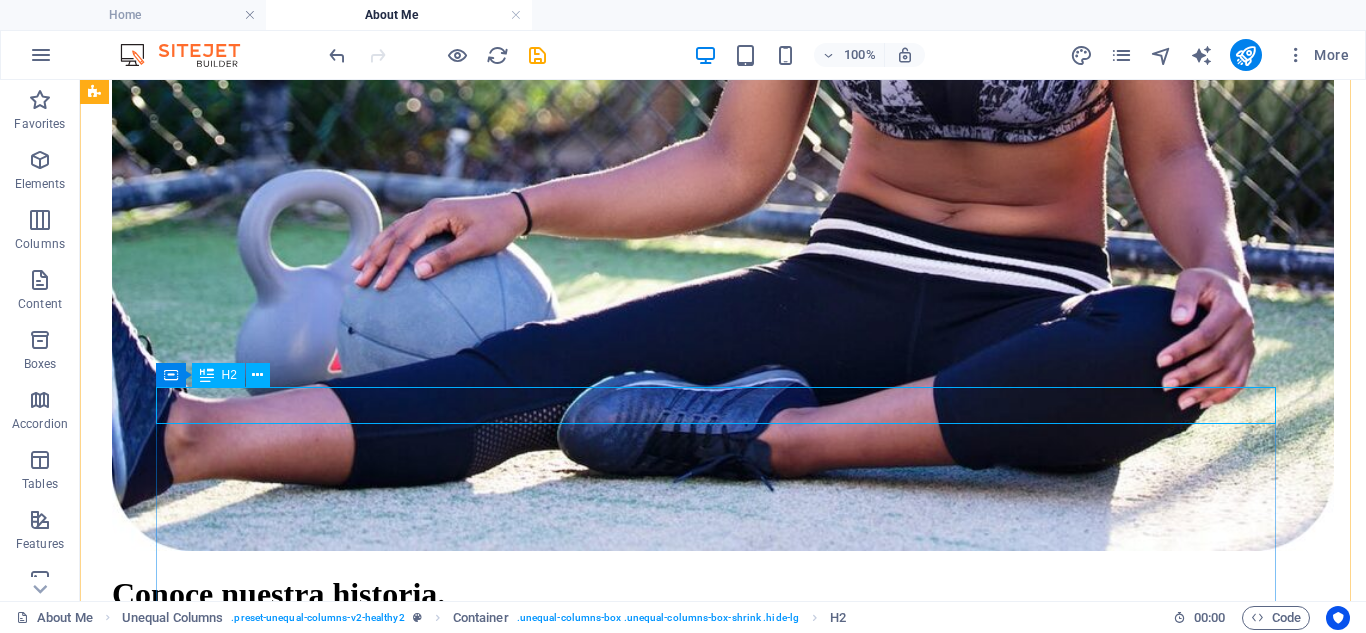 click on "Política de calidad" at bounding box center [723, 2515] 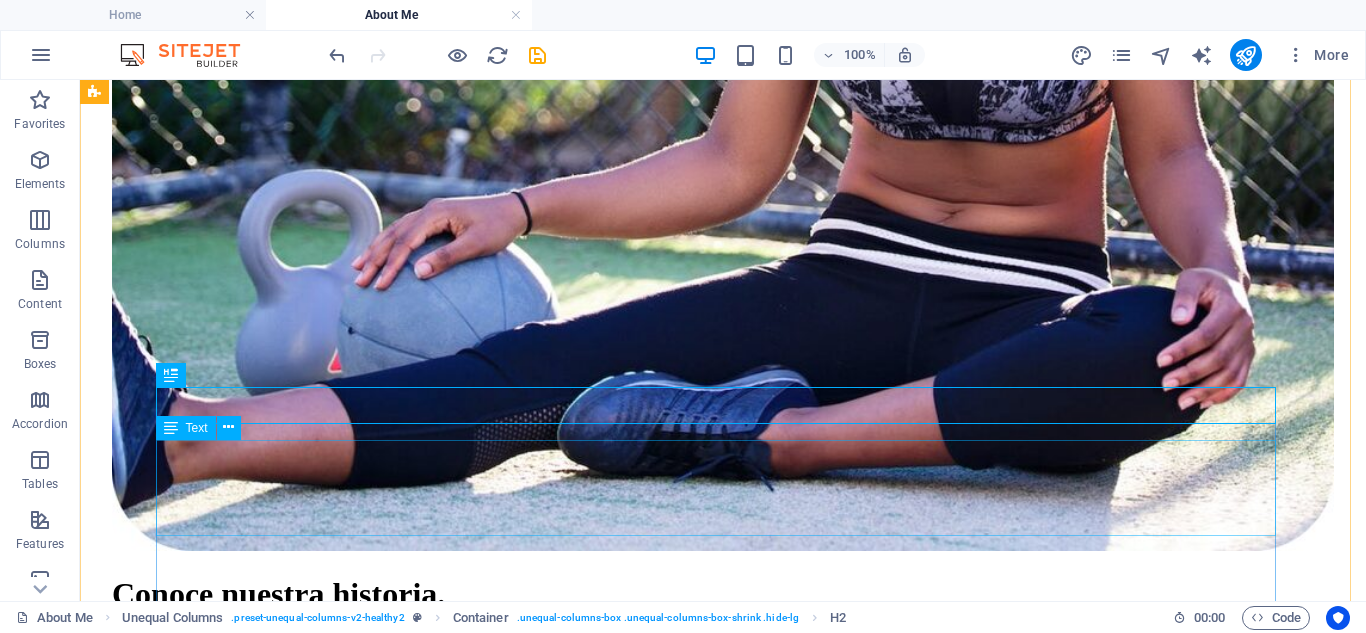 click on "Ofrecer servicios y productos que cumplan con los requerimientos de nuestros clientes trabajando sobre principios de: Calidad. Entrega oportuna. Satisfacción total del cliente Mejora continua." at bounding box center (723, 2611) 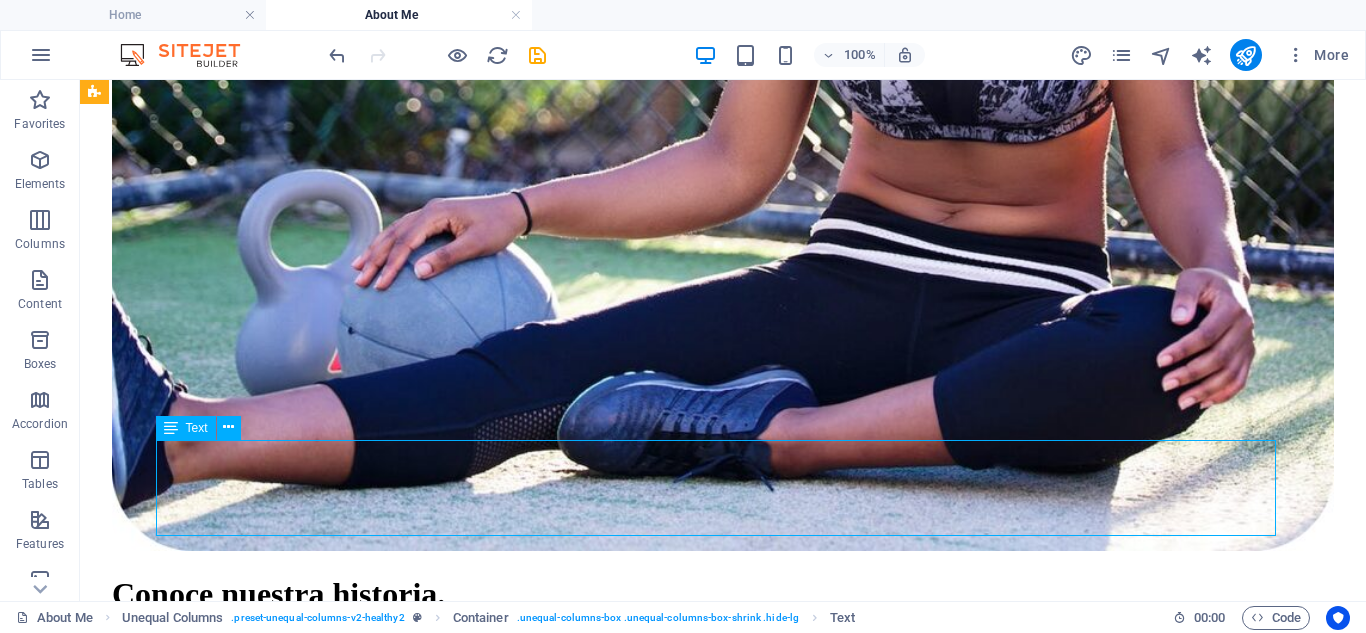click on "Ofrecer servicios y productos que cumplan con los requerimientos de nuestros clientes trabajando sobre principios de: Calidad. Entrega oportuna. Satisfacción total del cliente Mejora continua." at bounding box center (723, 2611) 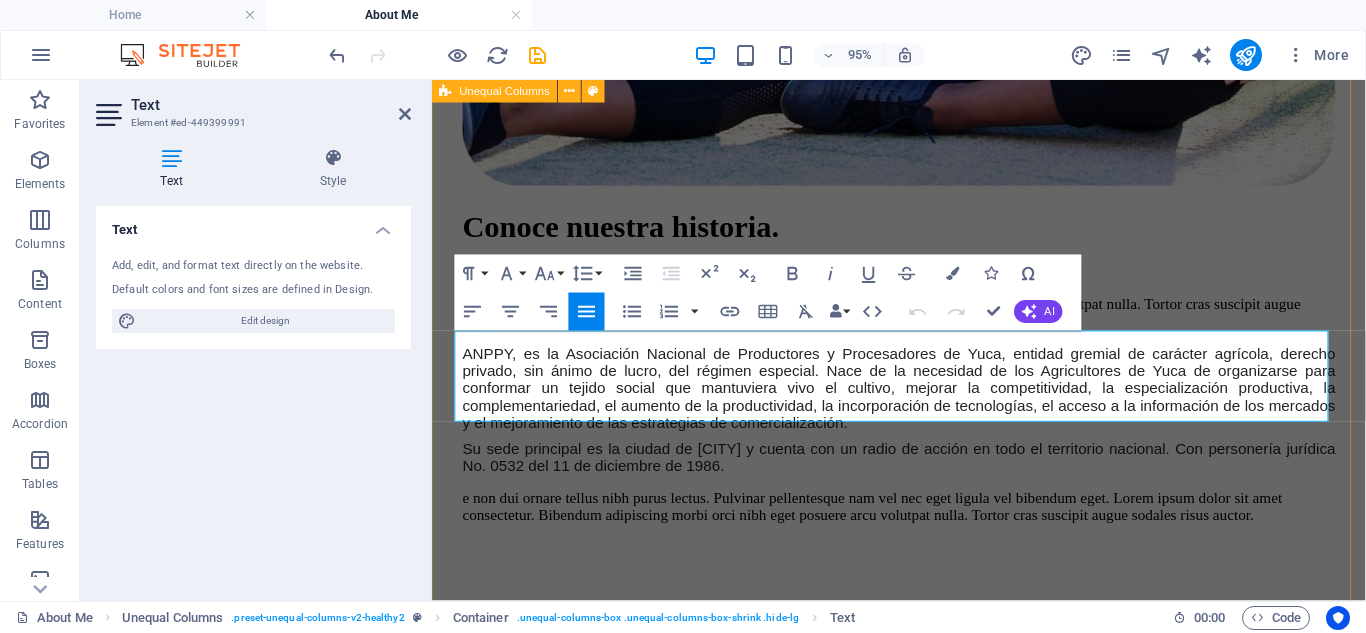 drag, startPoint x: 608, startPoint y: 431, endPoint x: 445, endPoint y: 339, distance: 187.17105 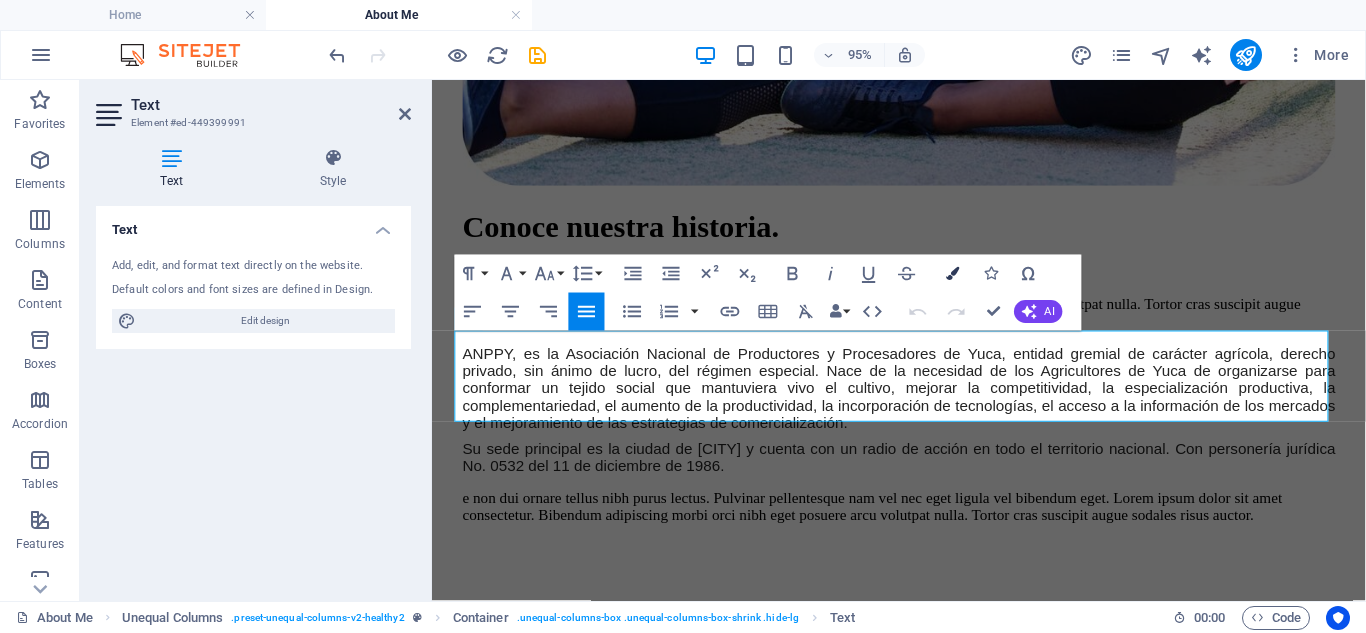 click on "Colors" at bounding box center [953, 274] 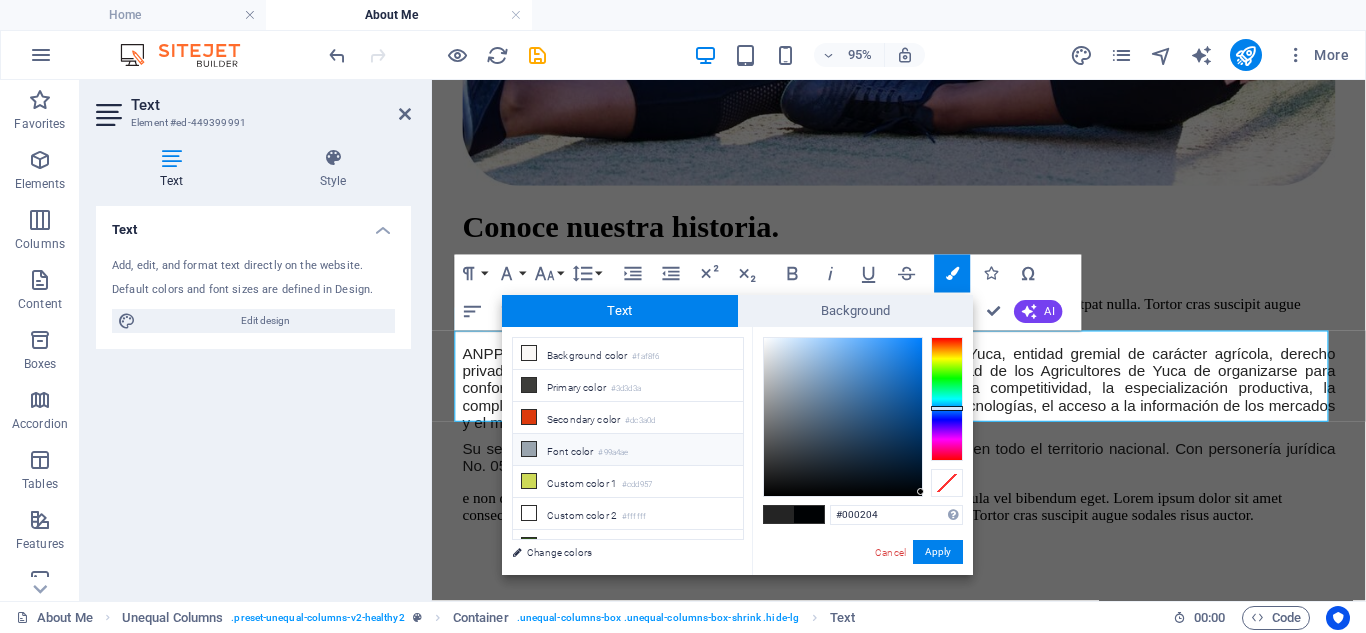scroll, scrollTop: 47, scrollLeft: 0, axis: vertical 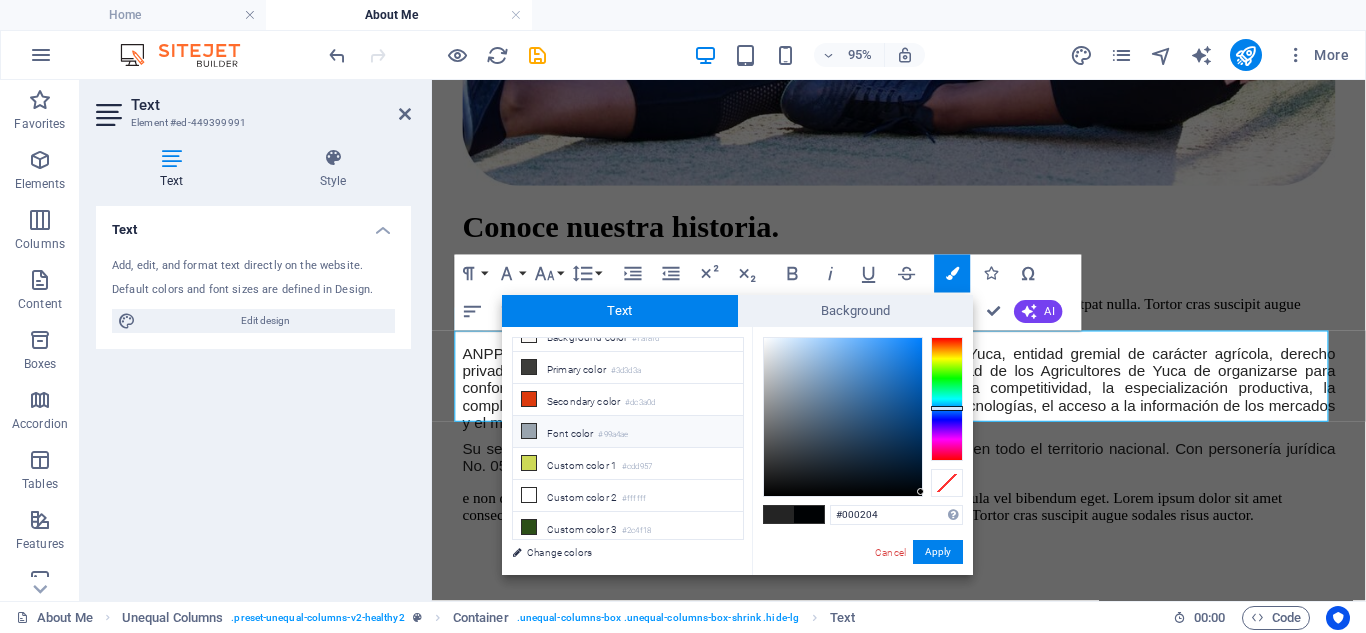 click on "Font color
#99a4ae" at bounding box center (628, 432) 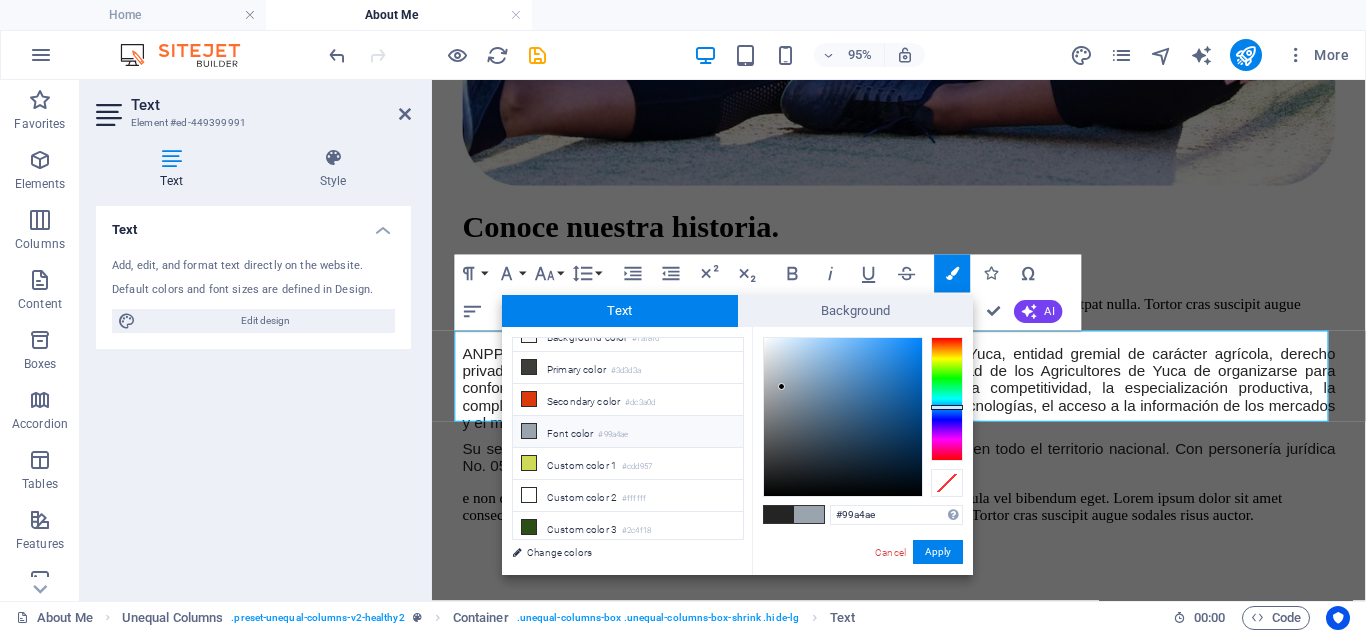 click on "Font color
#99a4ae" at bounding box center [628, 432] 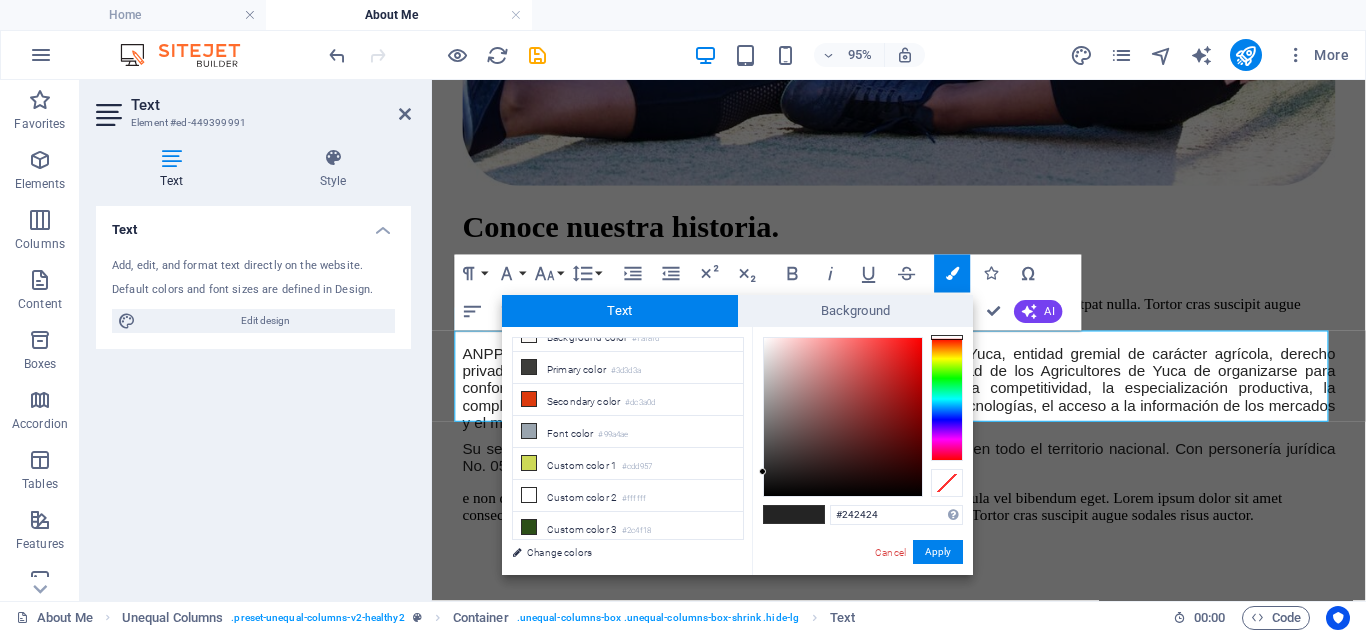 click at bounding box center [779, 514] 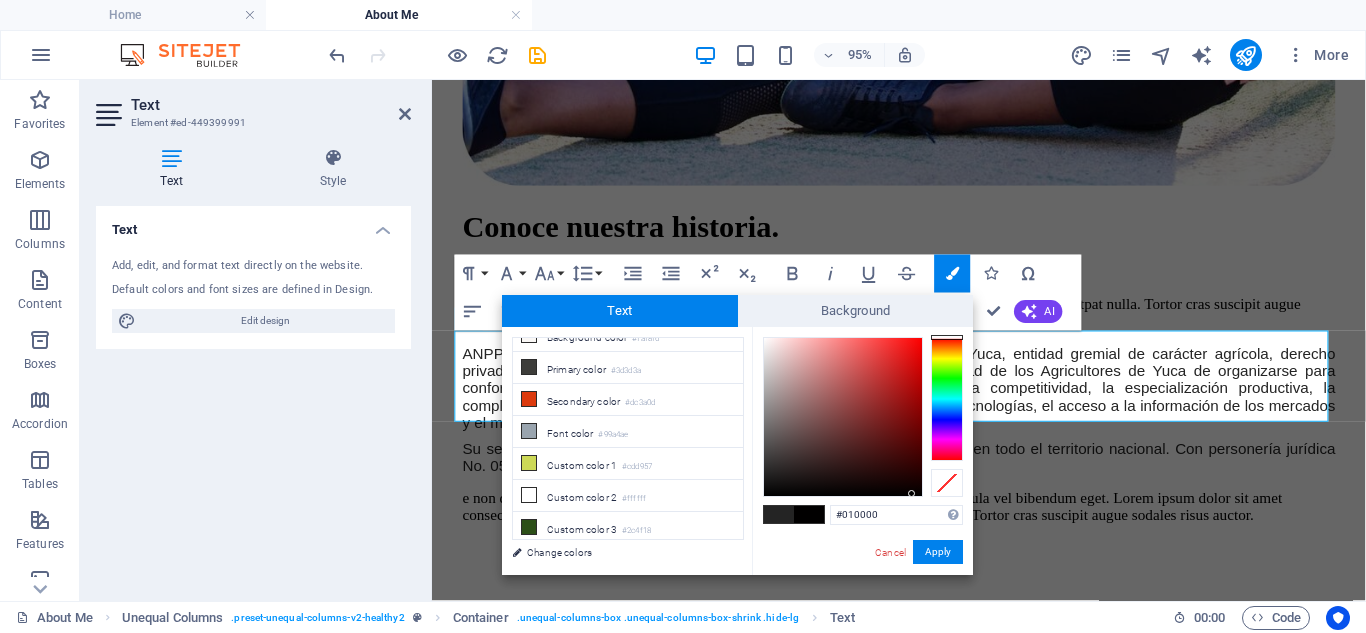 type on "#000000" 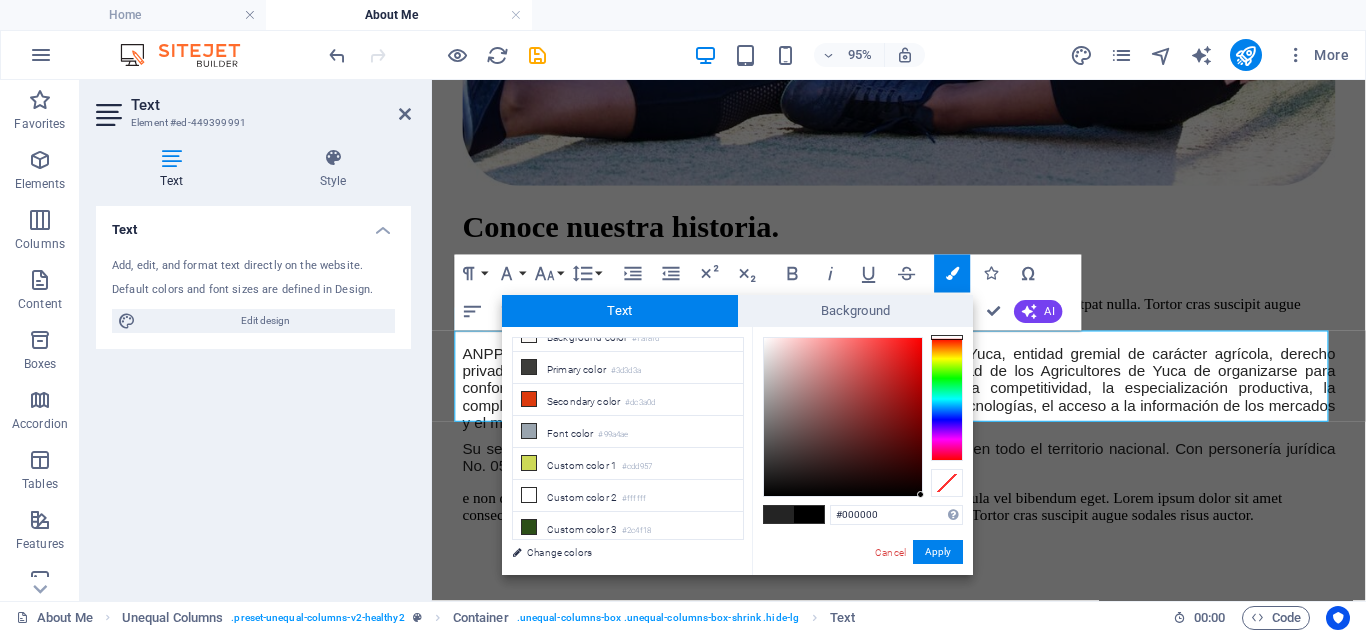 drag, startPoint x: 912, startPoint y: 494, endPoint x: 927, endPoint y: 498, distance: 15.524175 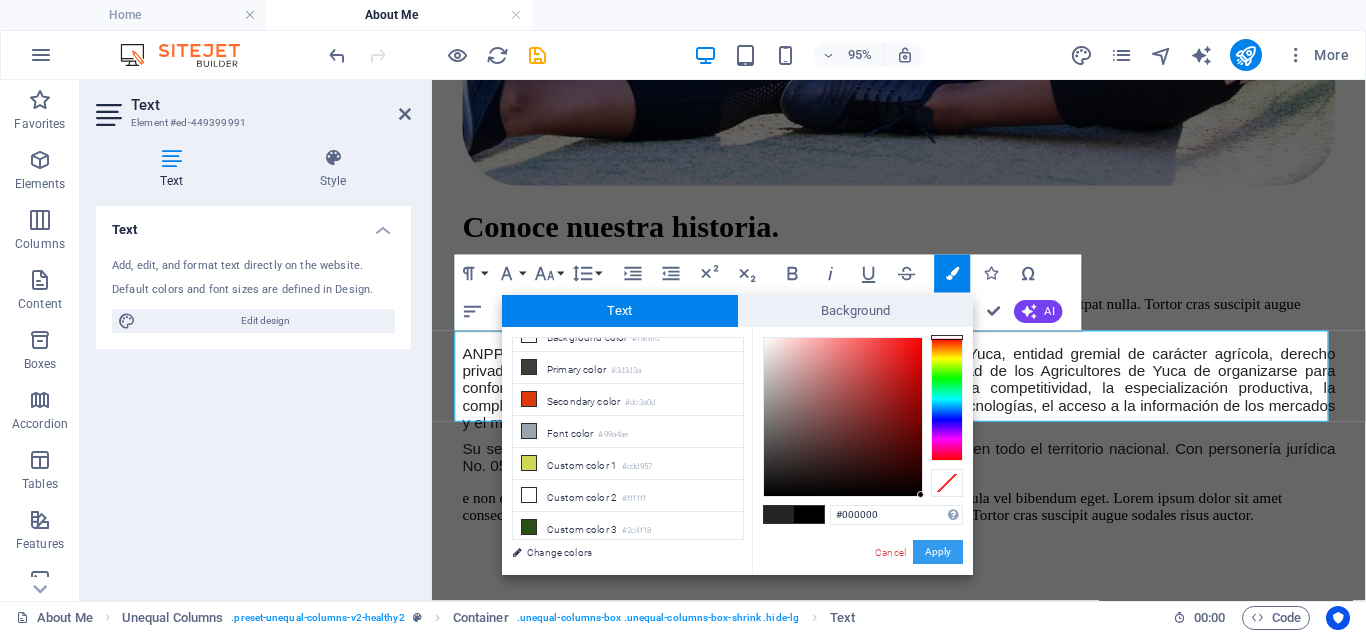 click on "Apply" at bounding box center [938, 552] 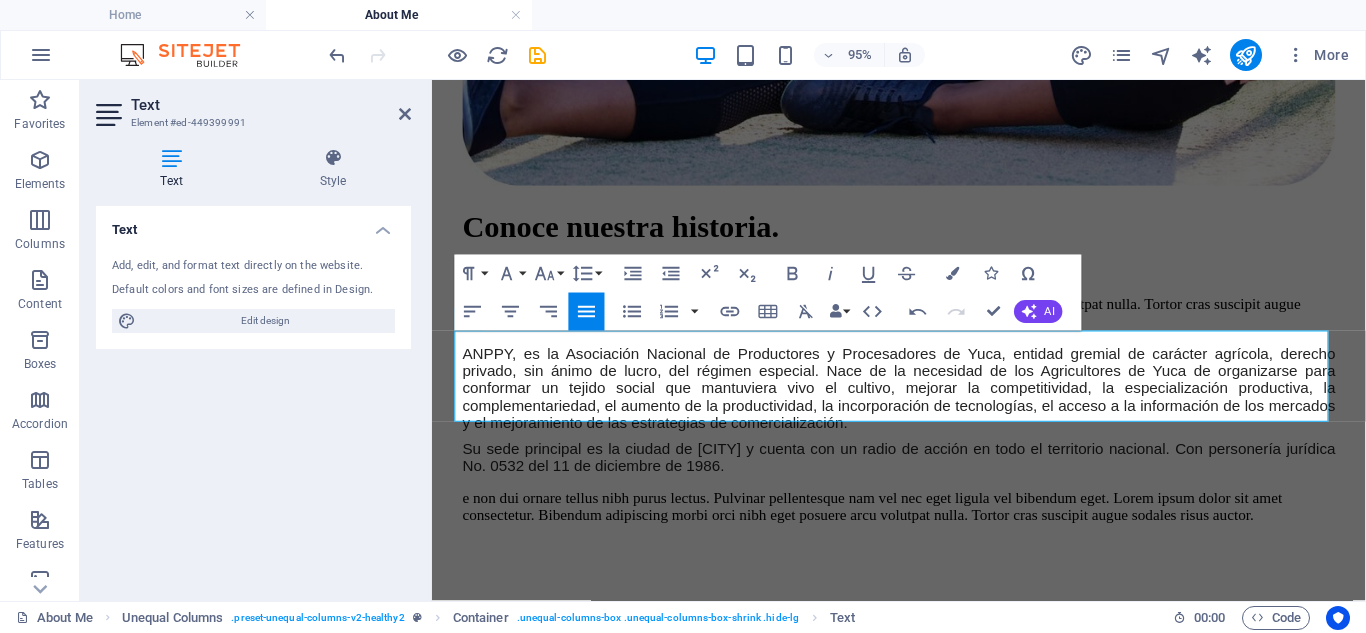 click on "Company [NAME] [NAME] [STREET] [FAX]" at bounding box center [899, 340] 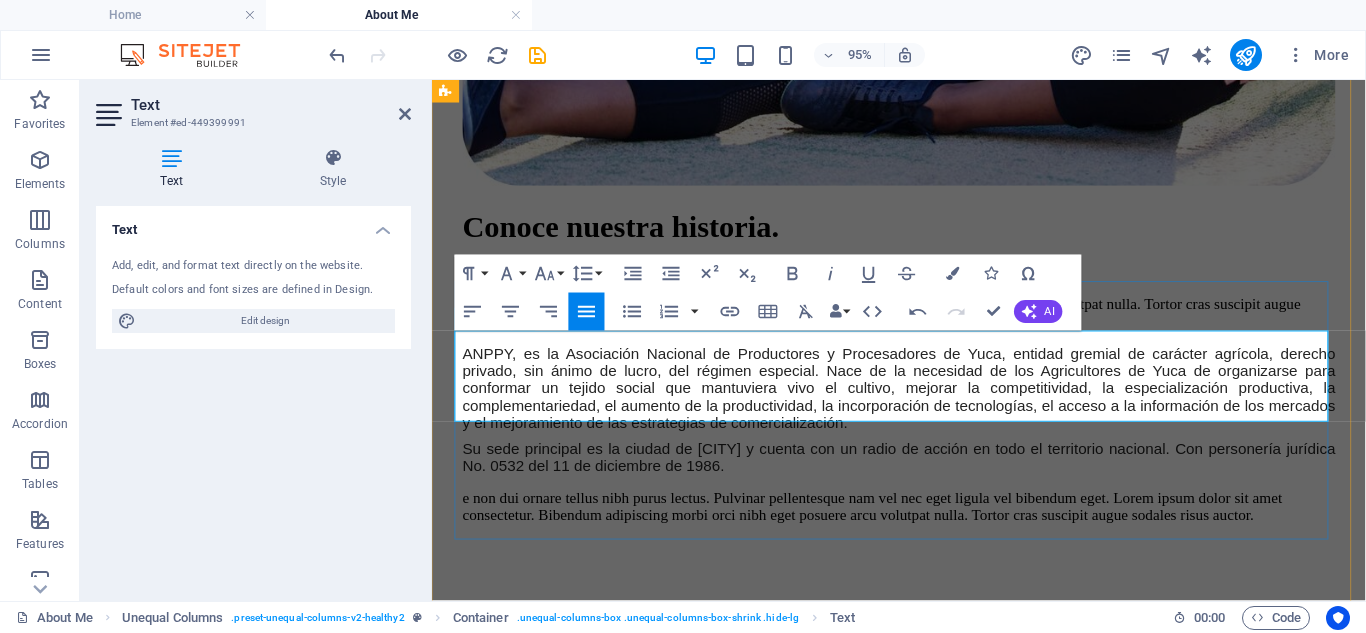 click on "Entrega oportuna." at bounding box center [943, 2004] 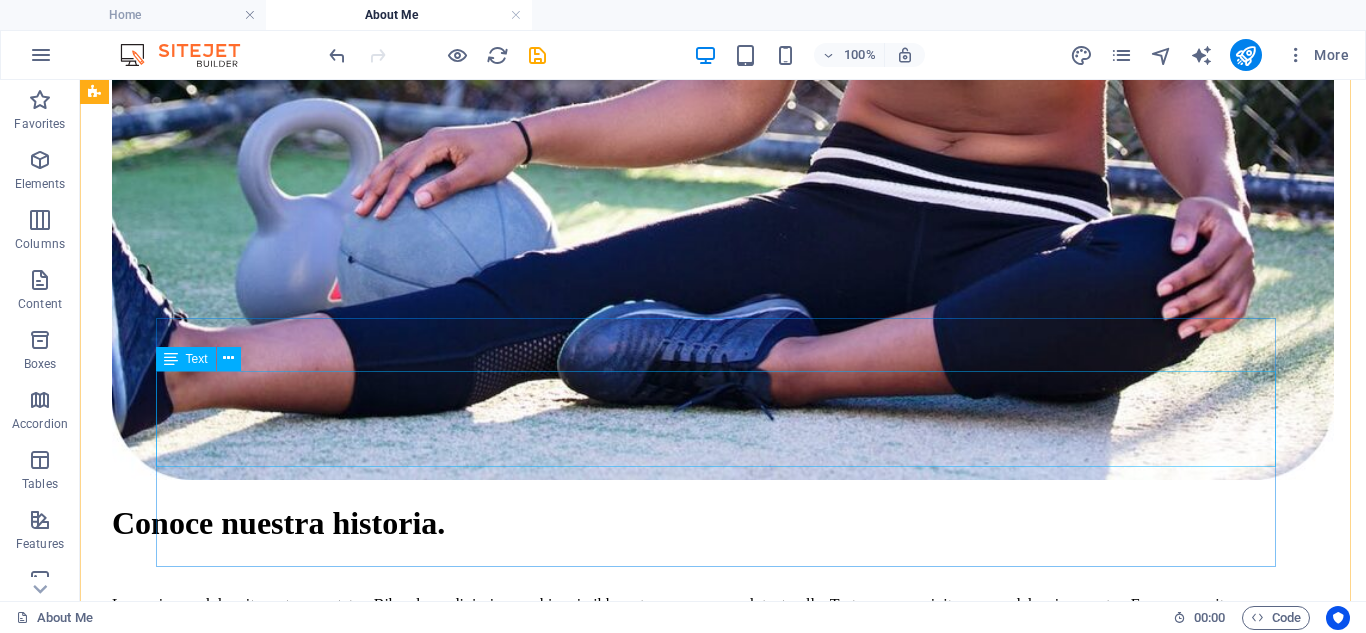 scroll, scrollTop: 1229, scrollLeft: 0, axis: vertical 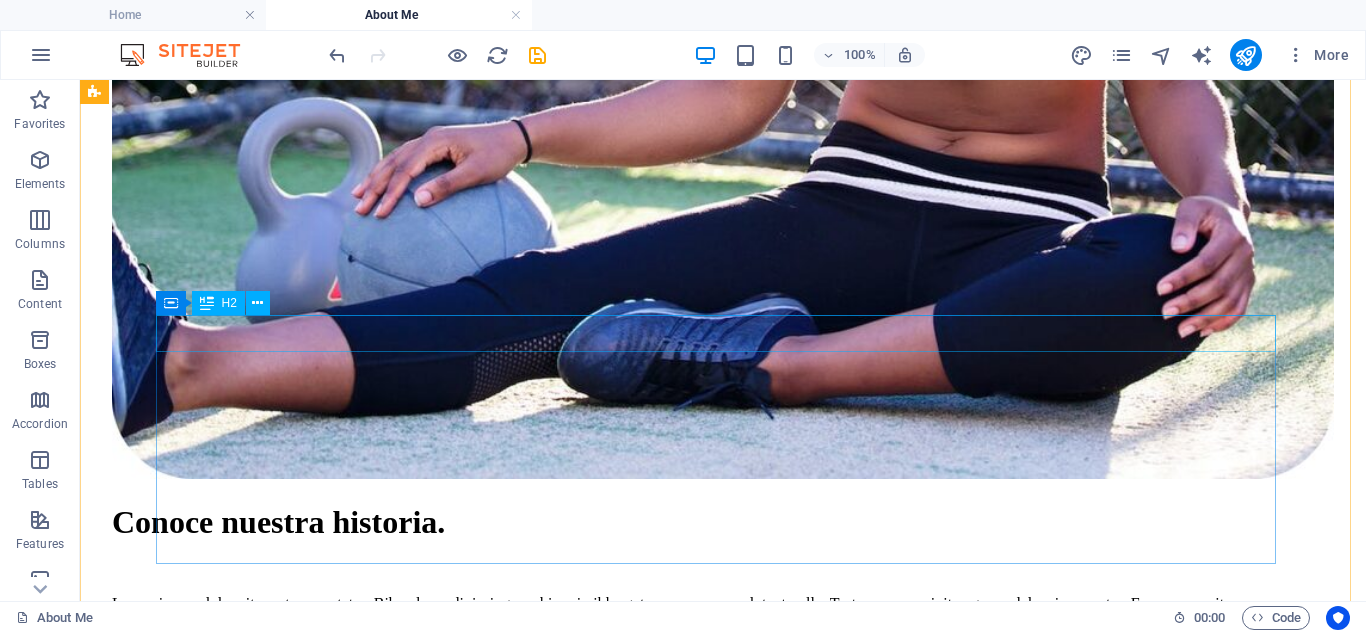 click on "Política de calidad" at bounding box center (723, 2443) 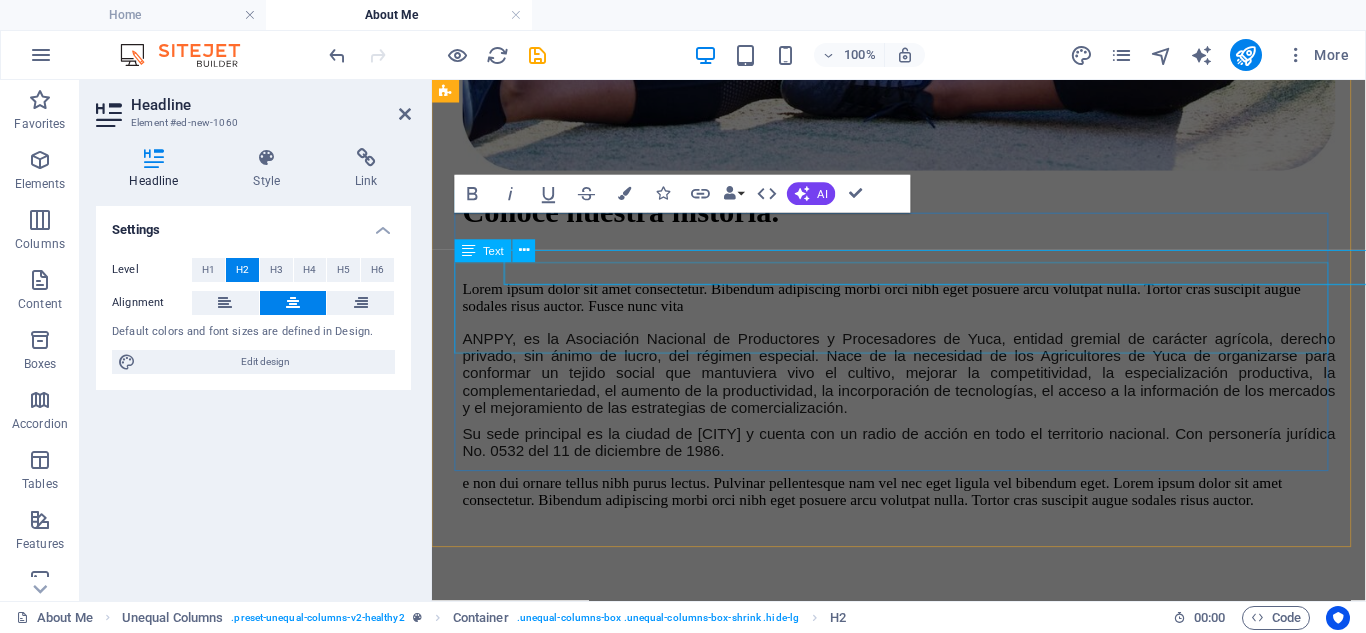 scroll, scrollTop: 1285, scrollLeft: 0, axis: vertical 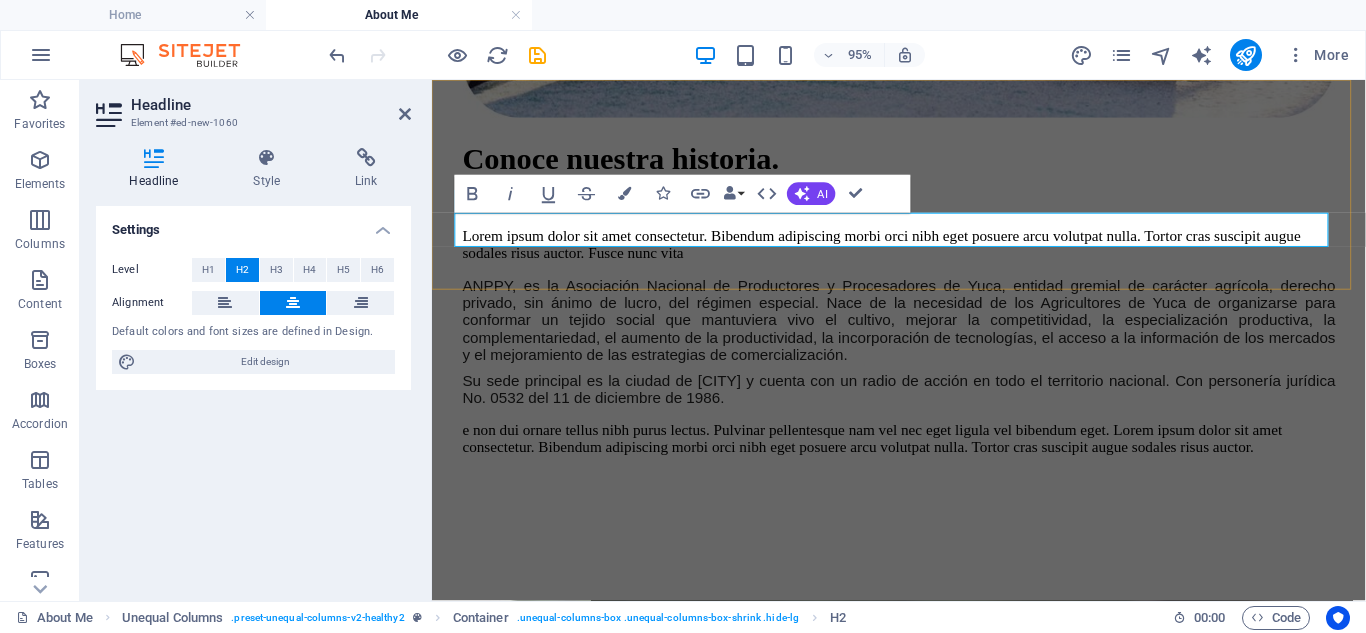 click on "Inicio Empresa PRODUCTOS SERVICIOS CONTÁCTO" at bounding box center [923, -1024] 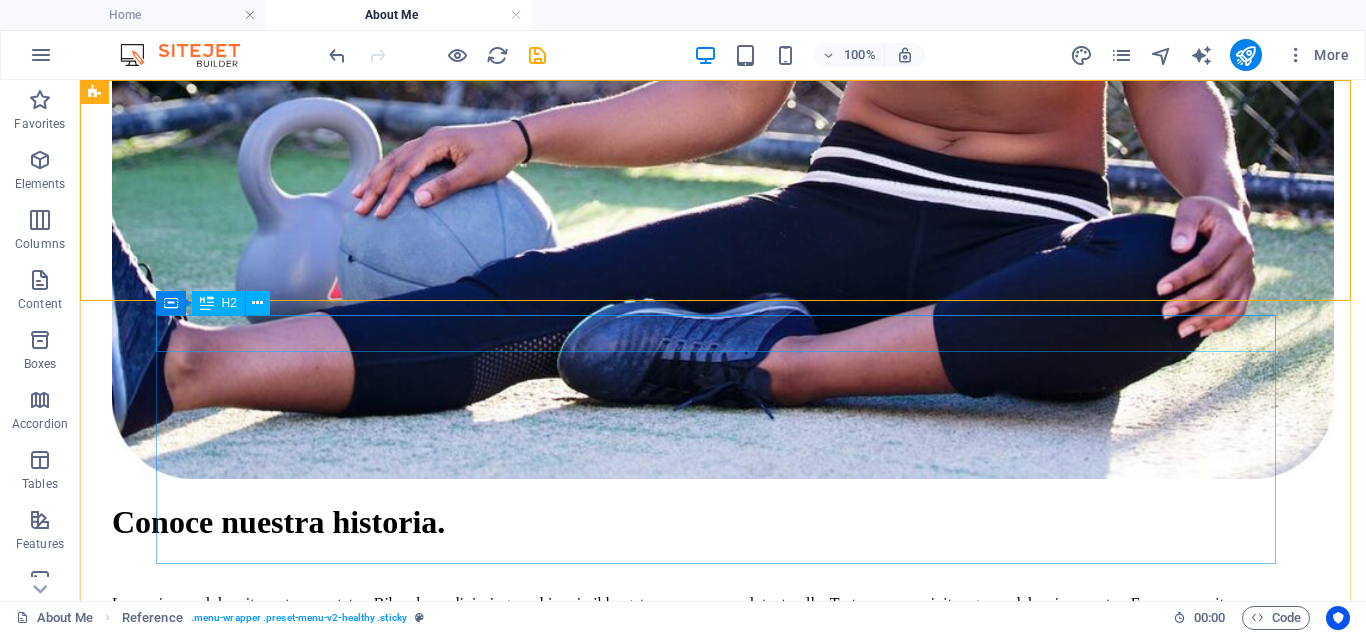 click on "Política de calidad" at bounding box center [723, 2443] 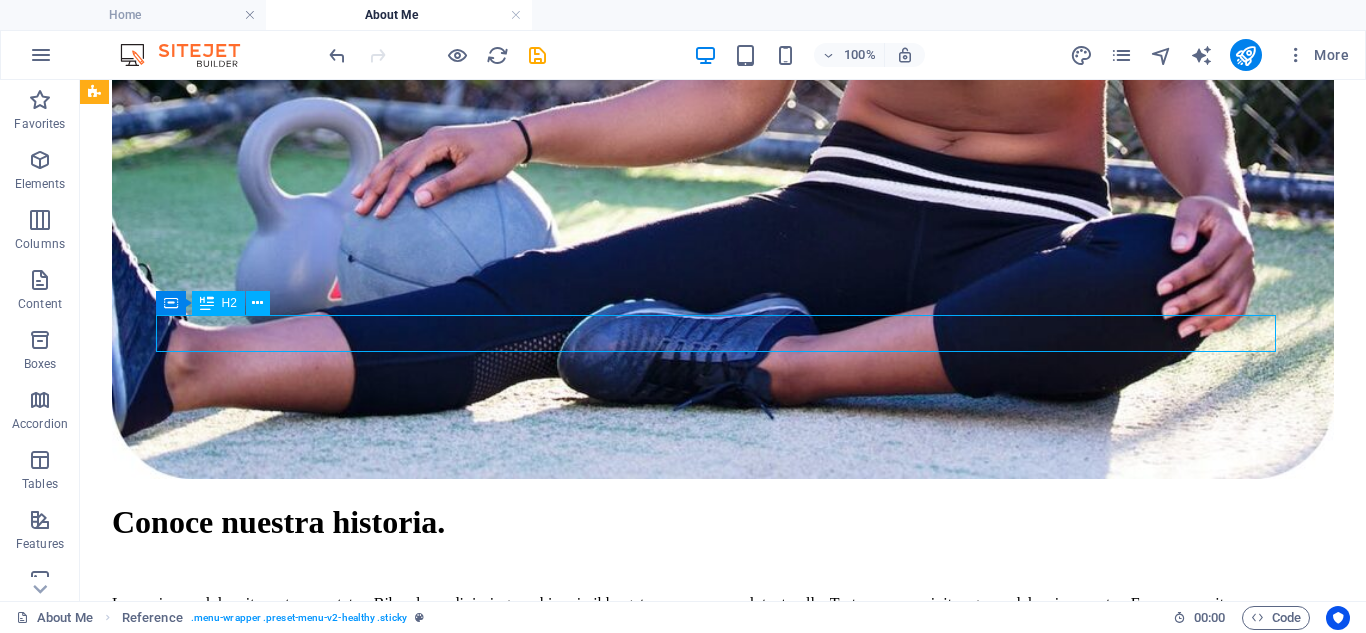click on "Política de calidad" at bounding box center [723, 2443] 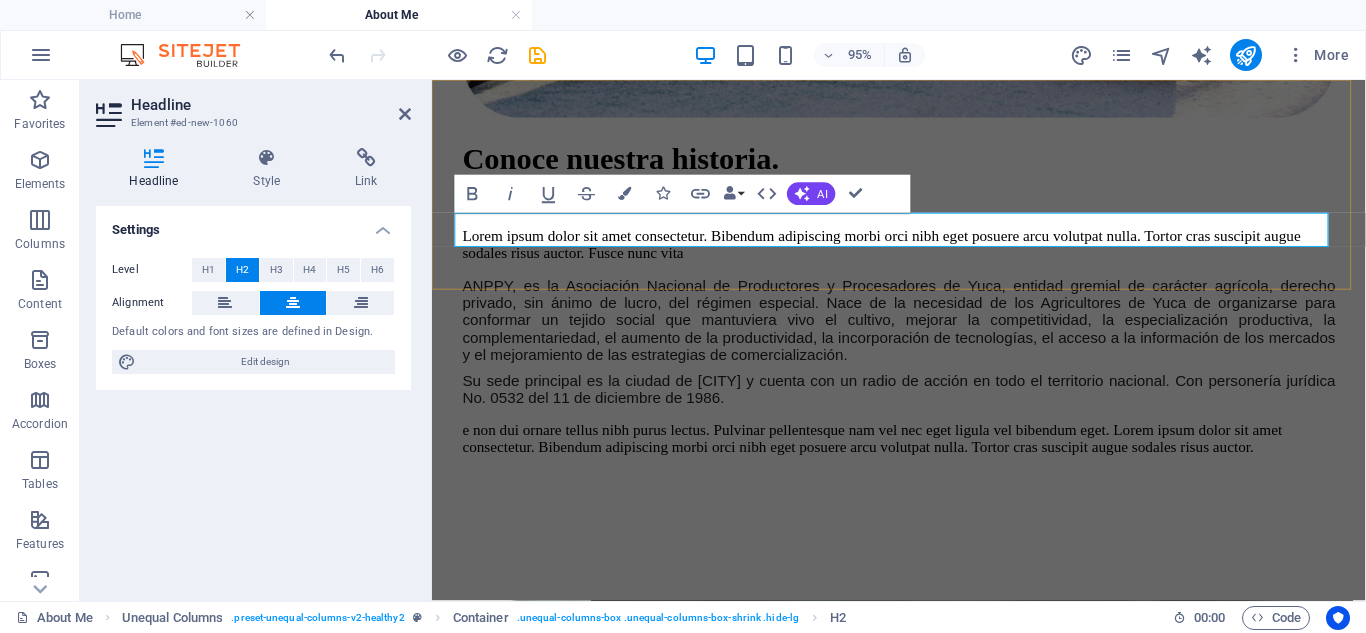 scroll, scrollTop: 1229, scrollLeft: 0, axis: vertical 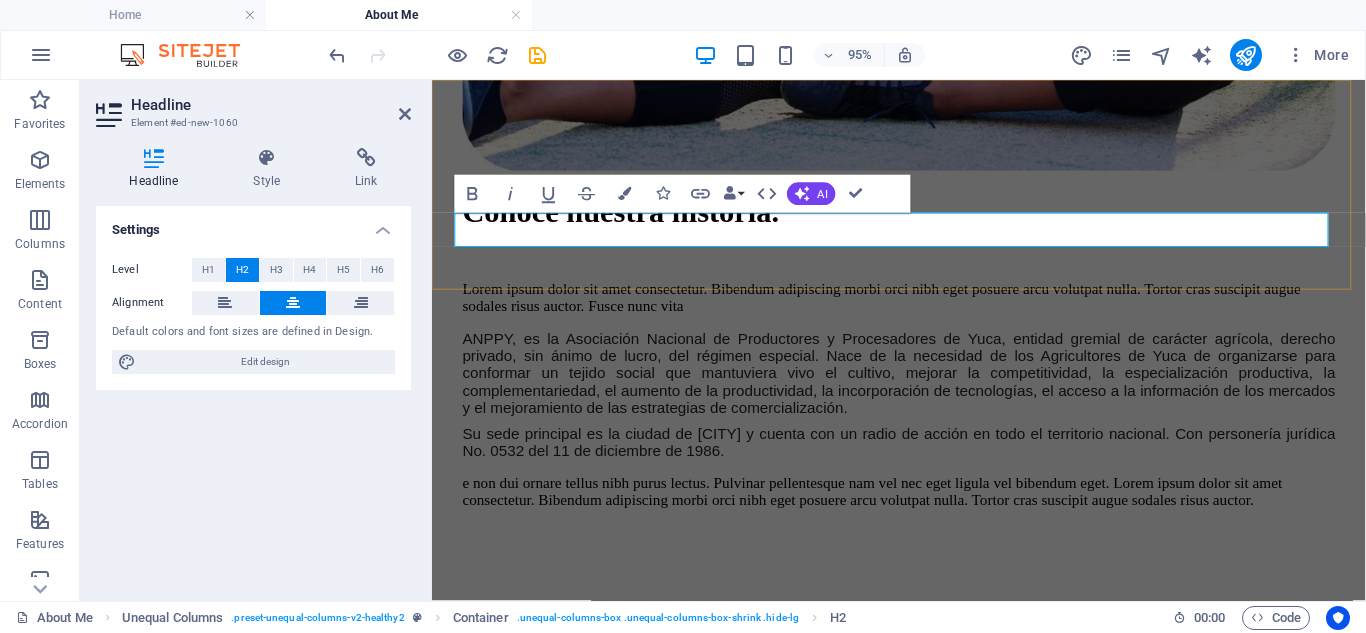 drag, startPoint x: 761, startPoint y: 219, endPoint x: 1109, endPoint y: 218, distance: 348.00143 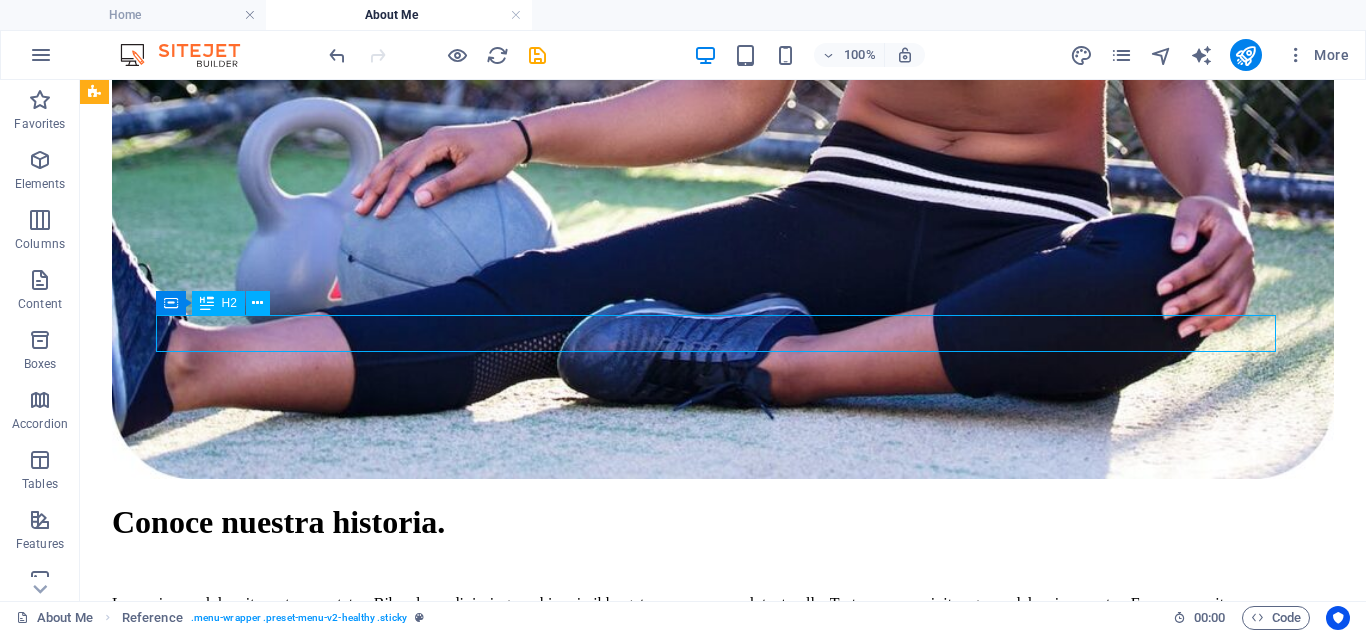 click on "Política de calidad" at bounding box center (723, 2443) 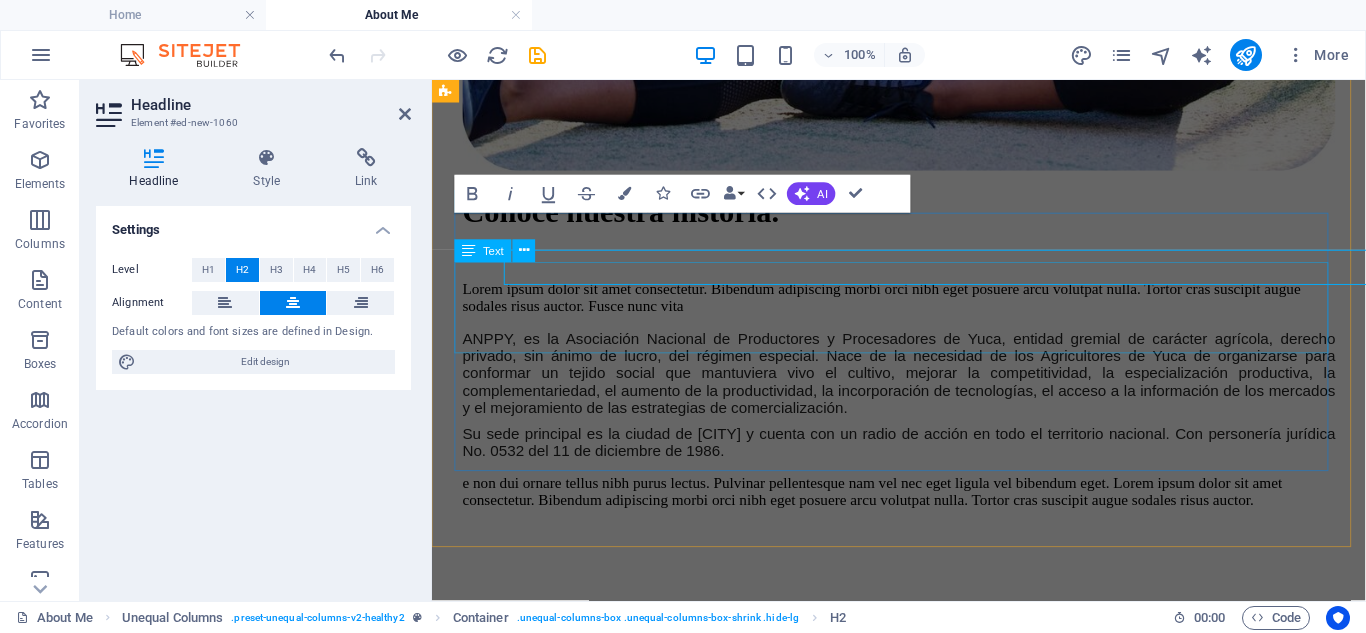 scroll, scrollTop: 1285, scrollLeft: 0, axis: vertical 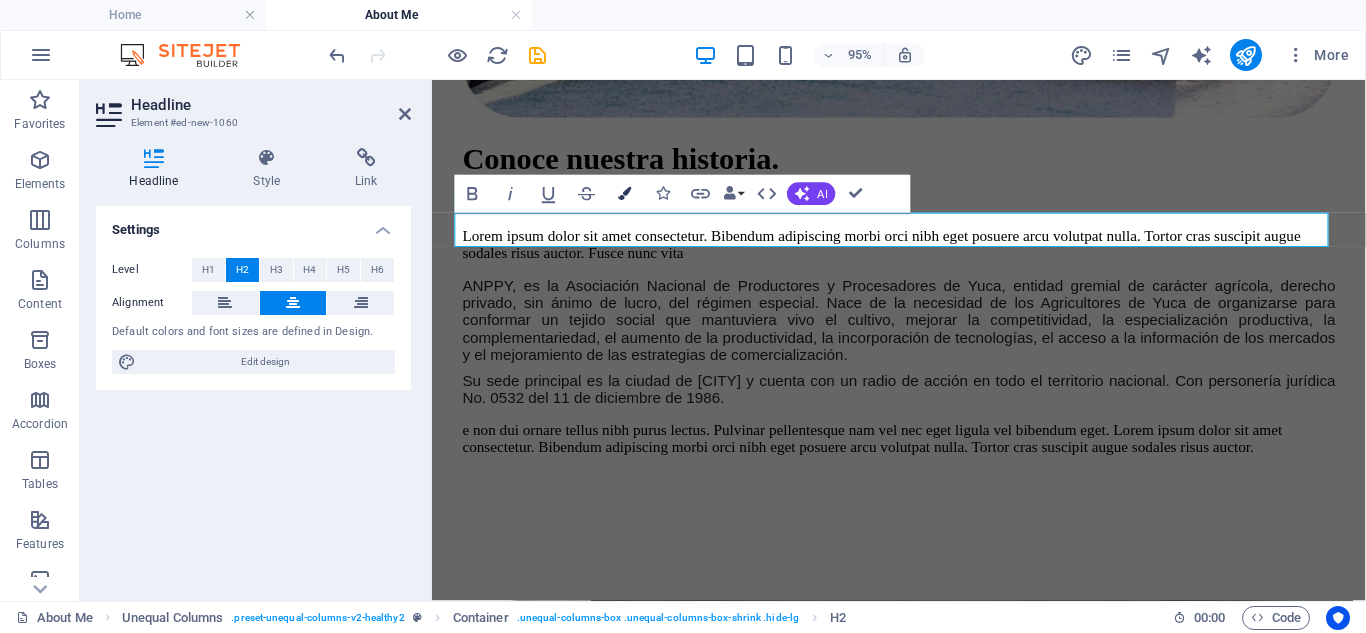 click at bounding box center (624, 193) 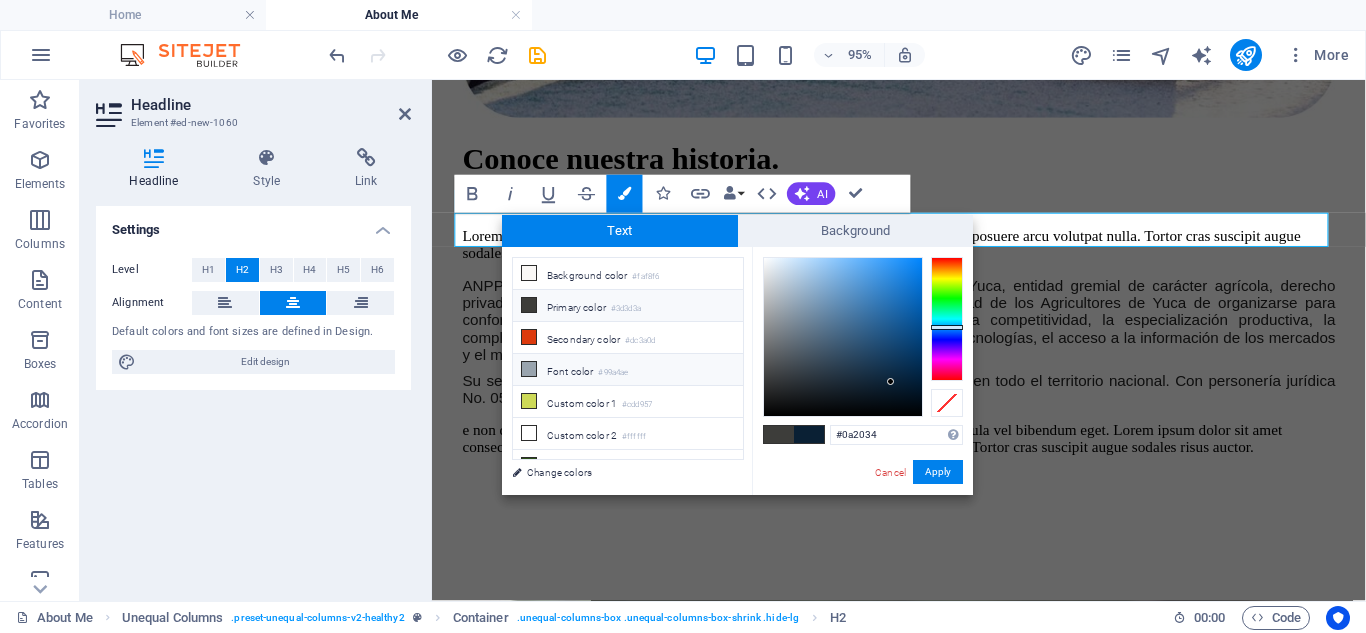 click on "Font color
#99a4ae" at bounding box center (628, 370) 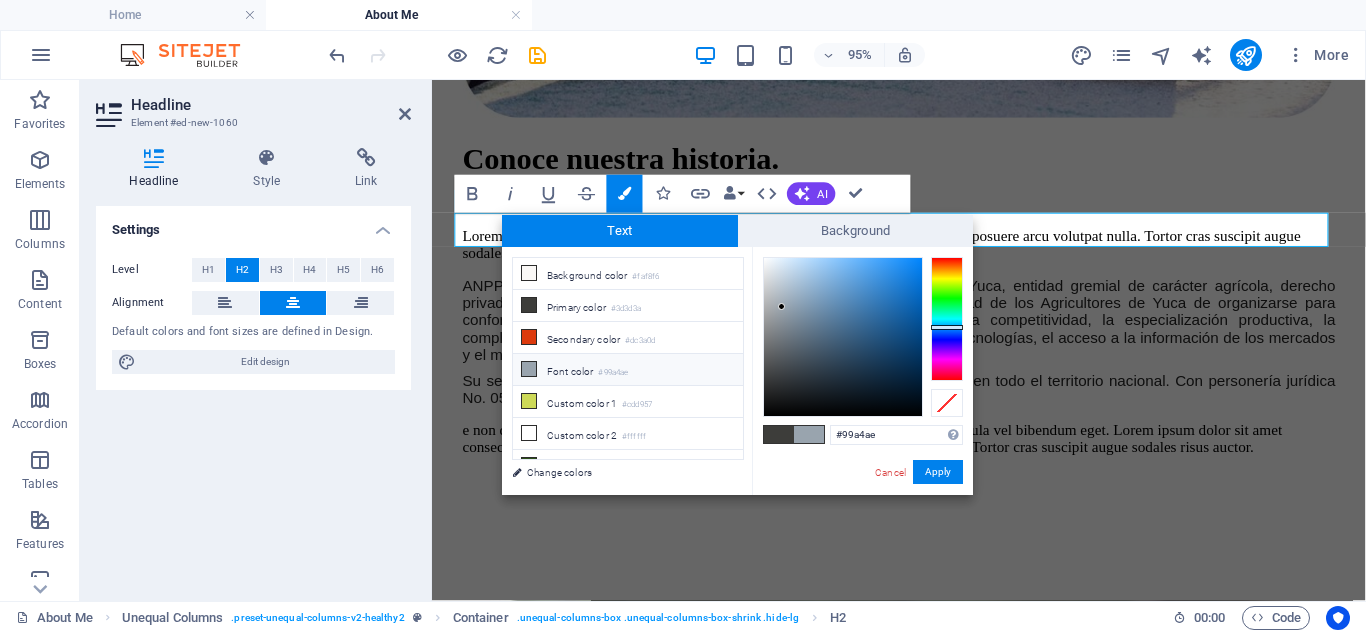 click at bounding box center [779, 434] 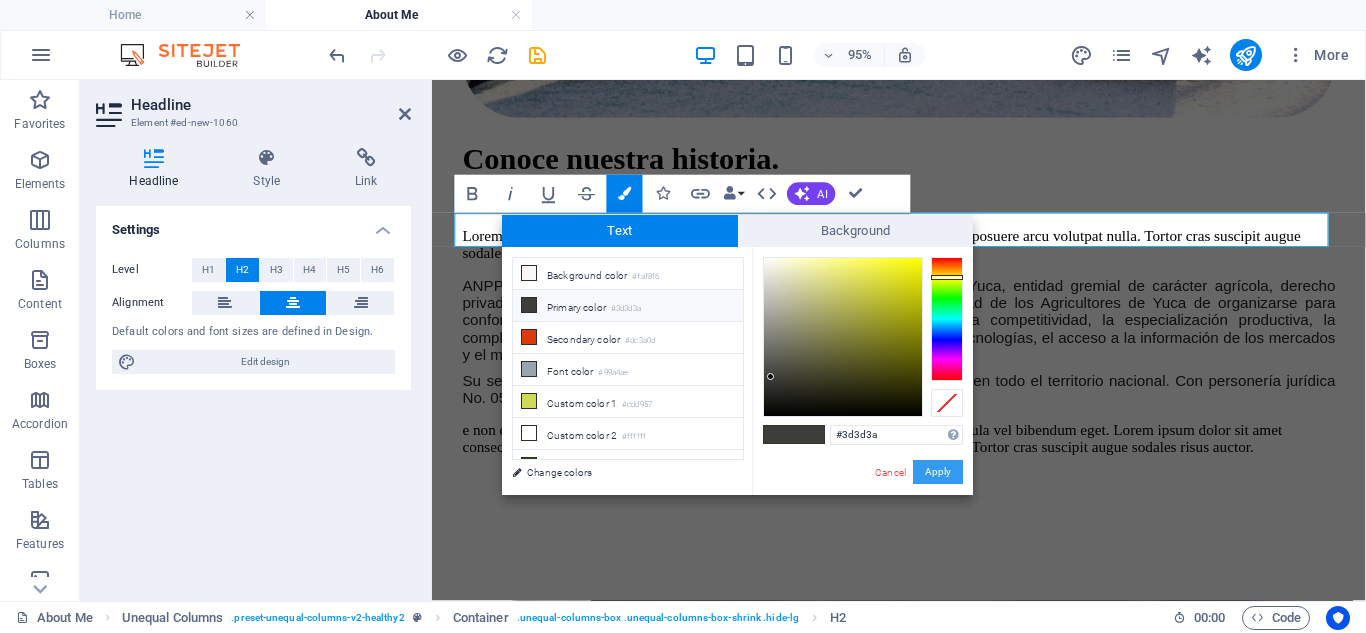 drag, startPoint x: 924, startPoint y: 466, endPoint x: 517, endPoint y: 407, distance: 411.25418 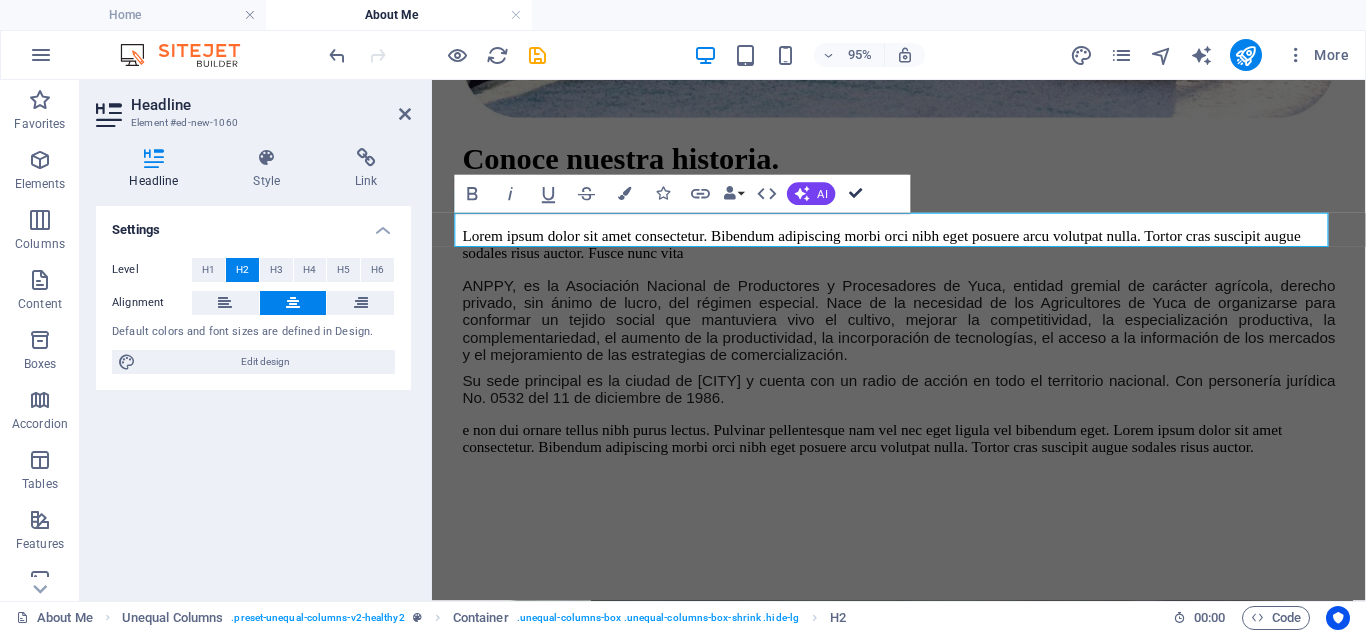 drag, startPoint x: 853, startPoint y: 199, endPoint x: 772, endPoint y: 123, distance: 111.07205 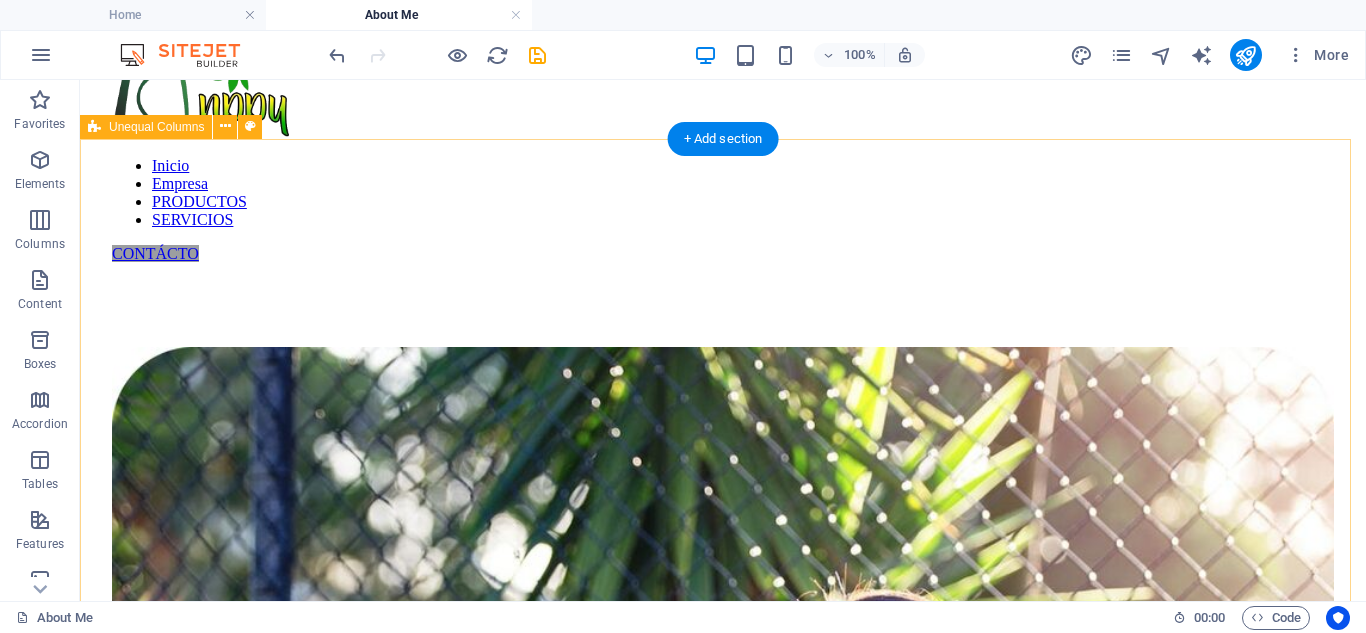 scroll, scrollTop: 0, scrollLeft: 0, axis: both 